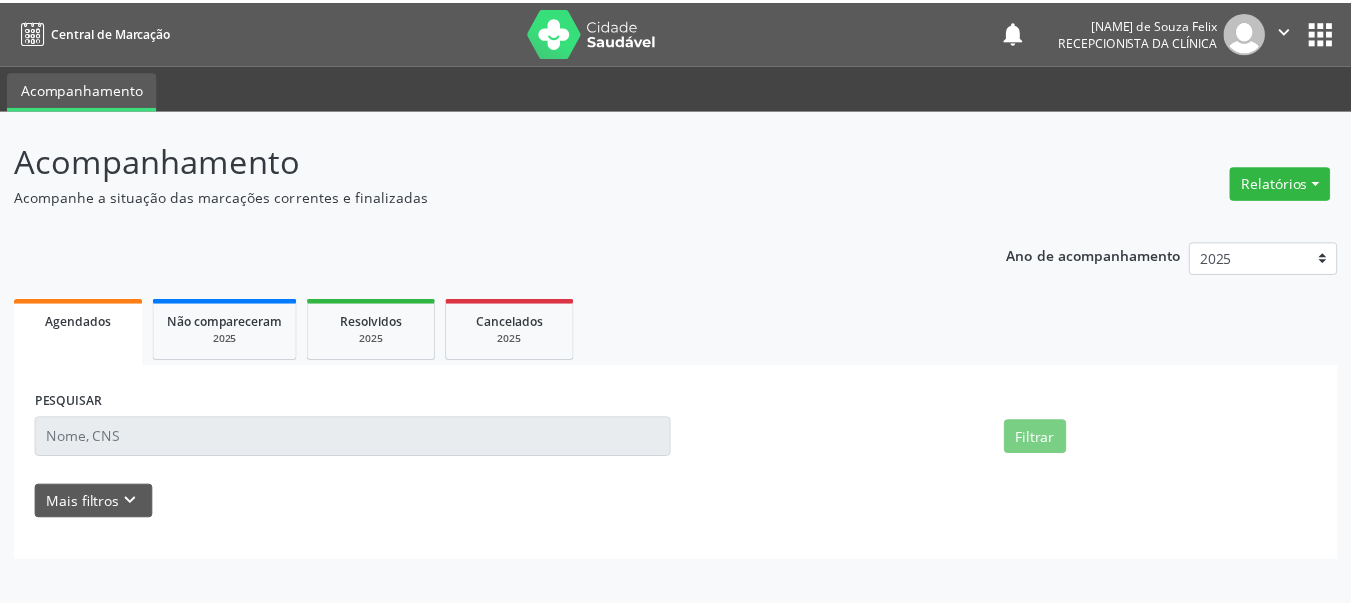 scroll, scrollTop: 0, scrollLeft: 0, axis: both 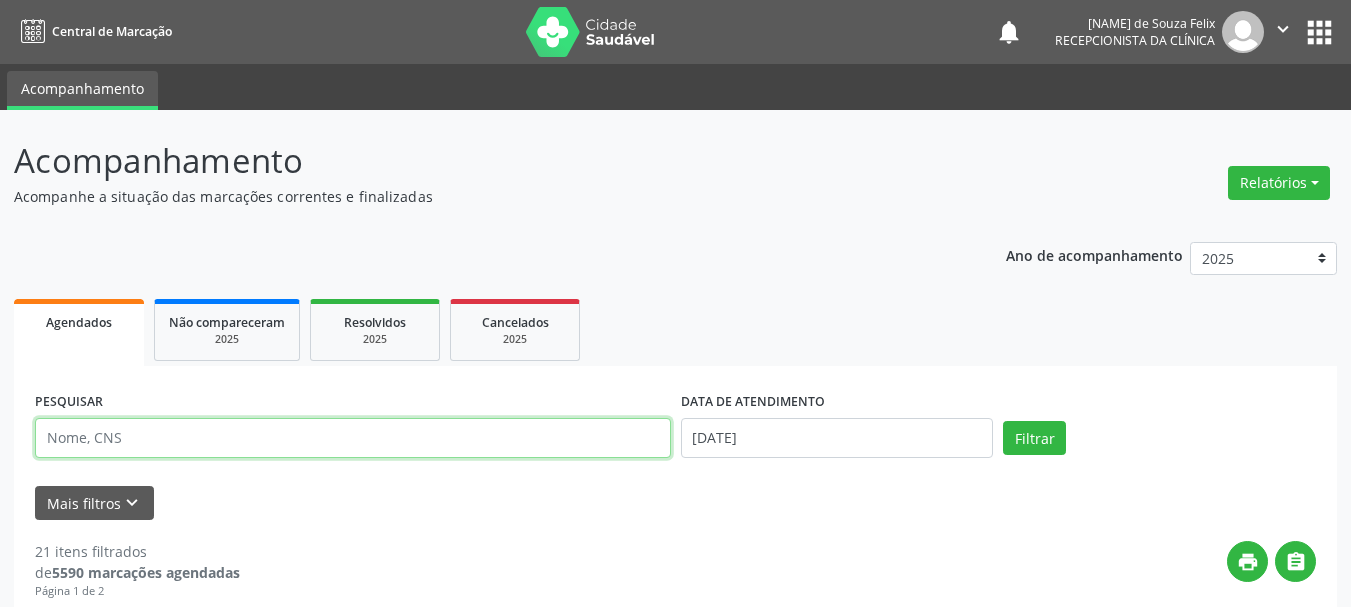 drag, startPoint x: 144, startPoint y: 440, endPoint x: 138, endPoint y: 422, distance: 18.973665 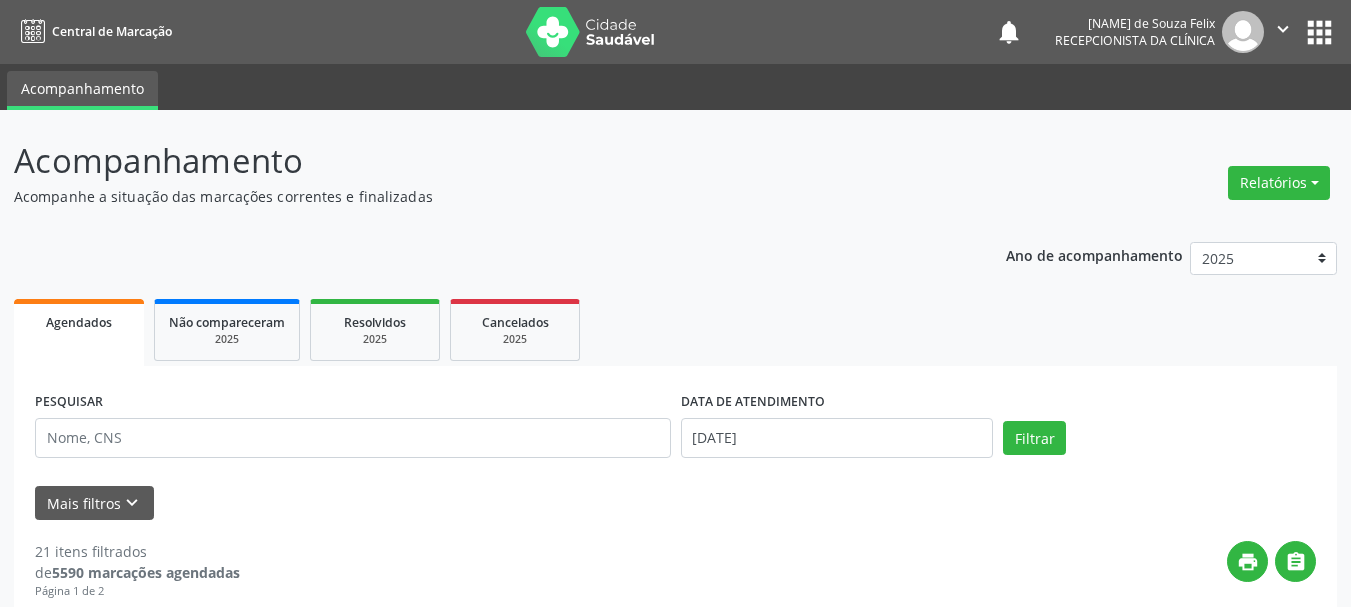 click on "PESQUISAR" at bounding box center [353, 429] 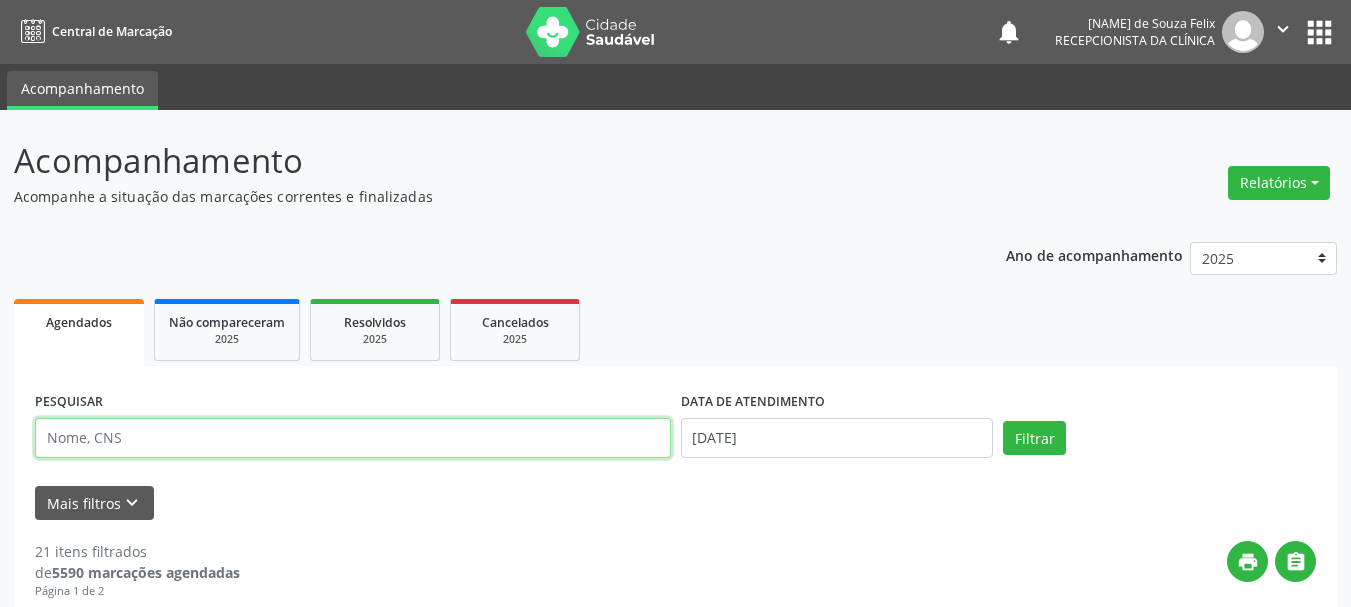 click at bounding box center (353, 438) 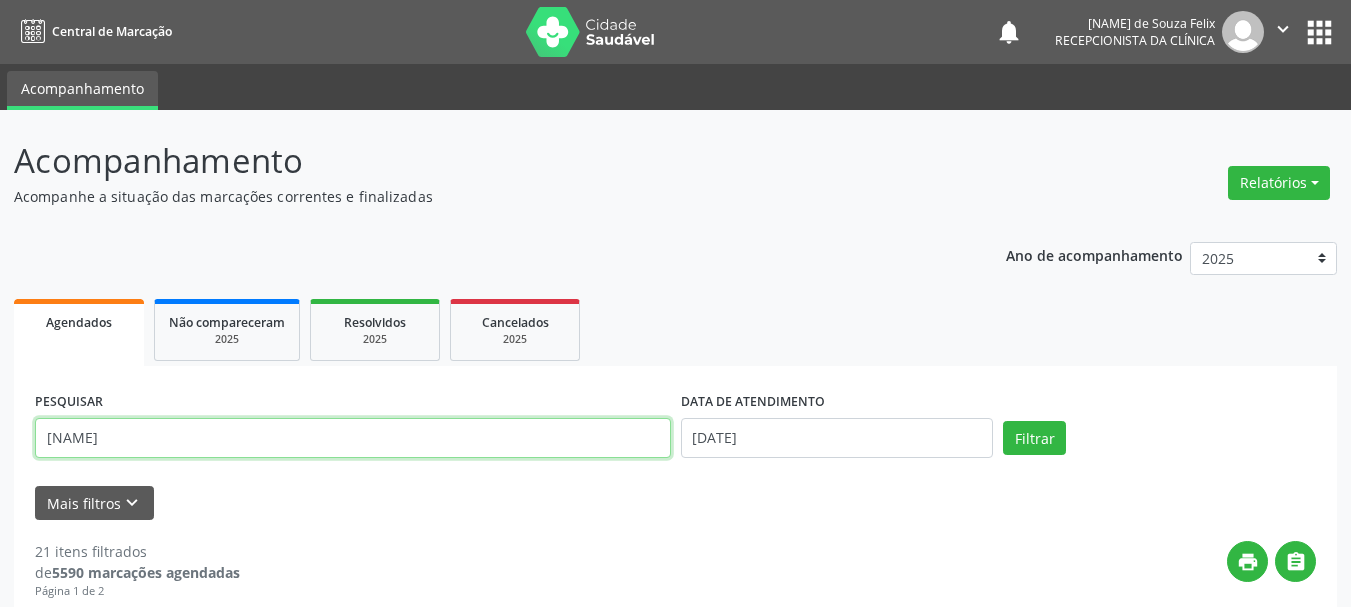 type on "[NAME]" 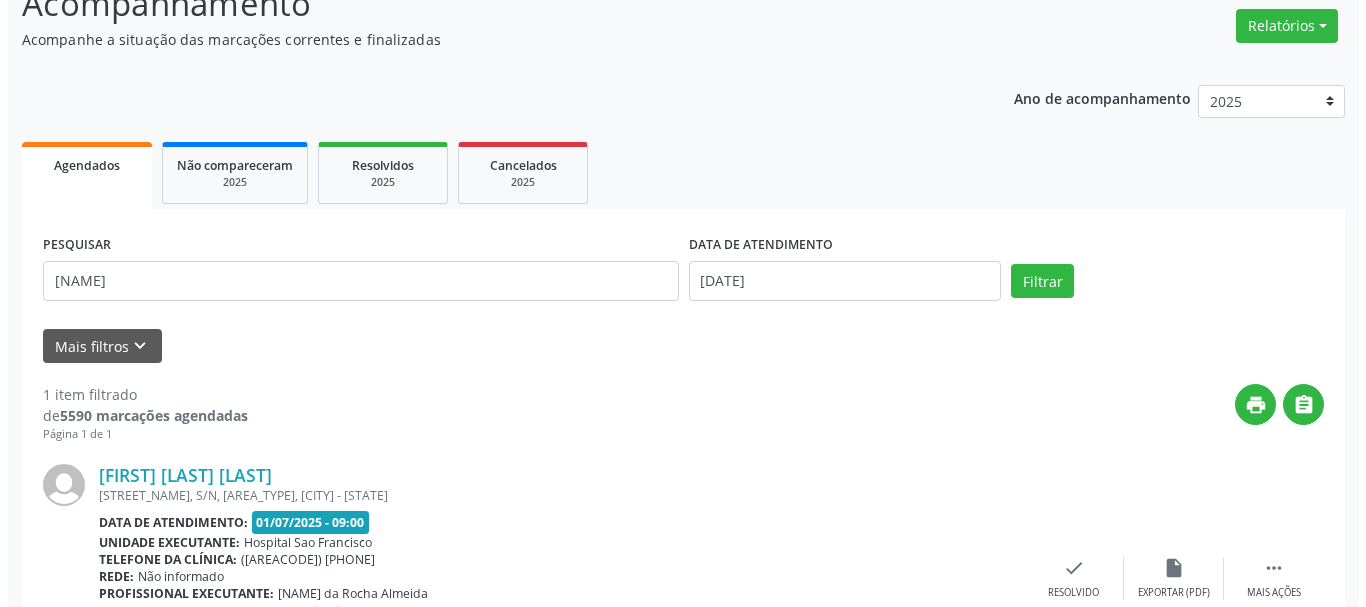 scroll, scrollTop: 298, scrollLeft: 0, axis: vertical 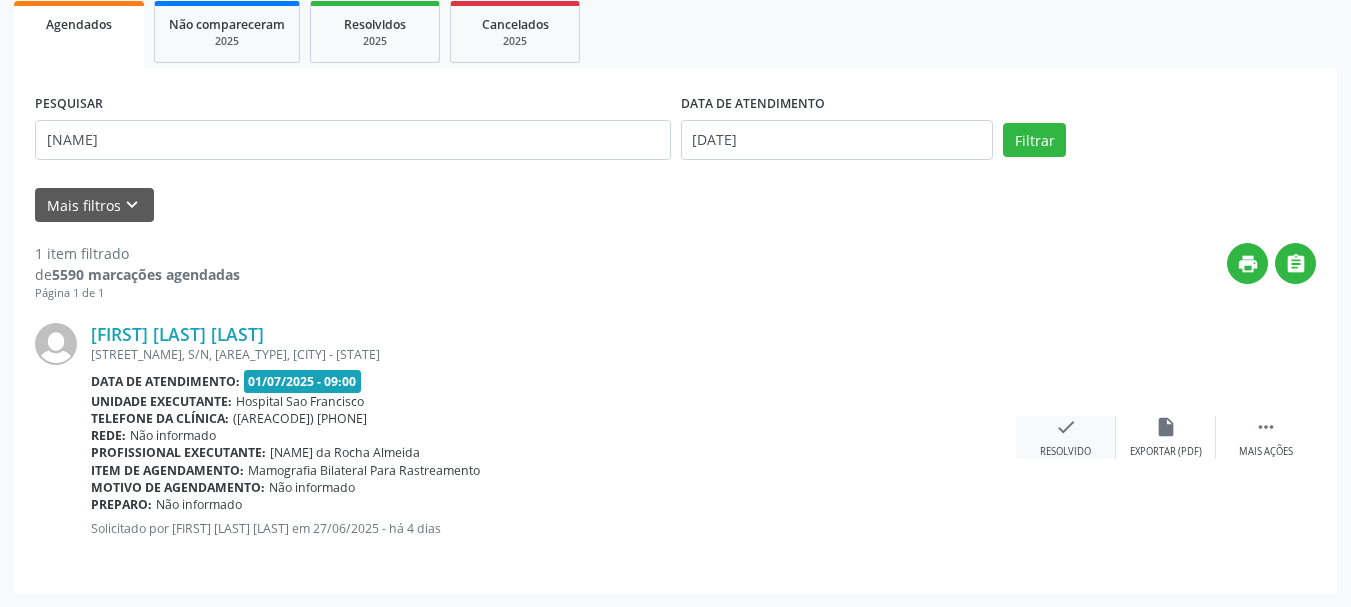 click on "check
Resolvido" at bounding box center [1066, 437] 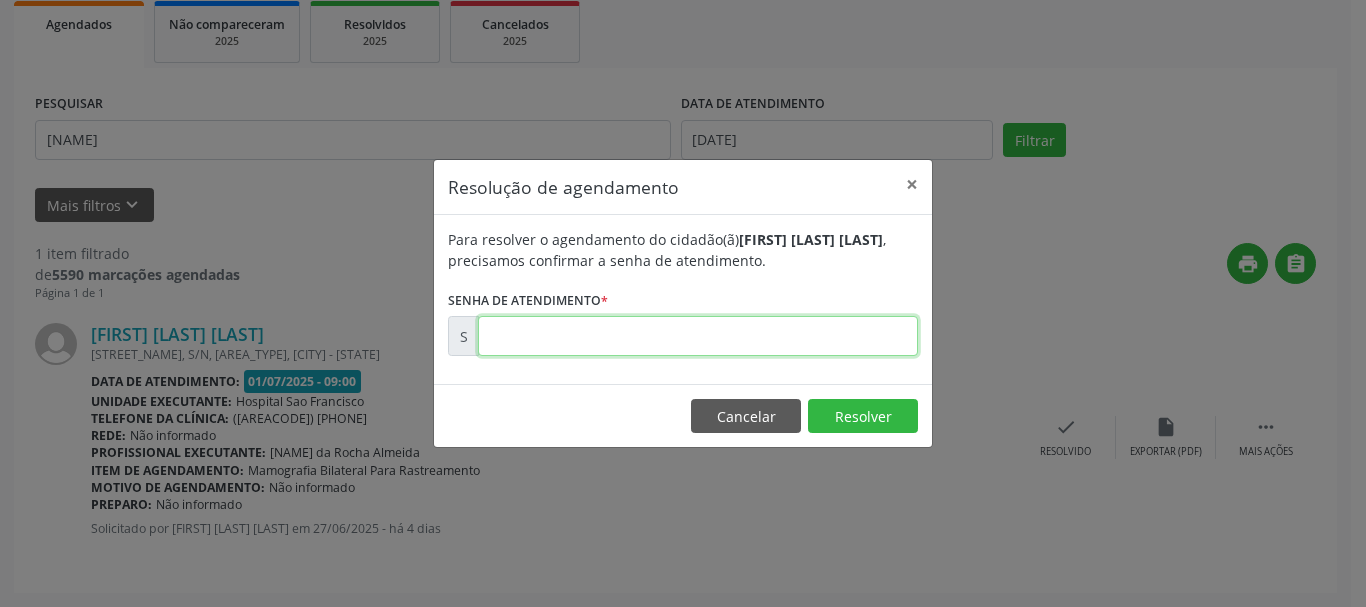 click at bounding box center [698, 336] 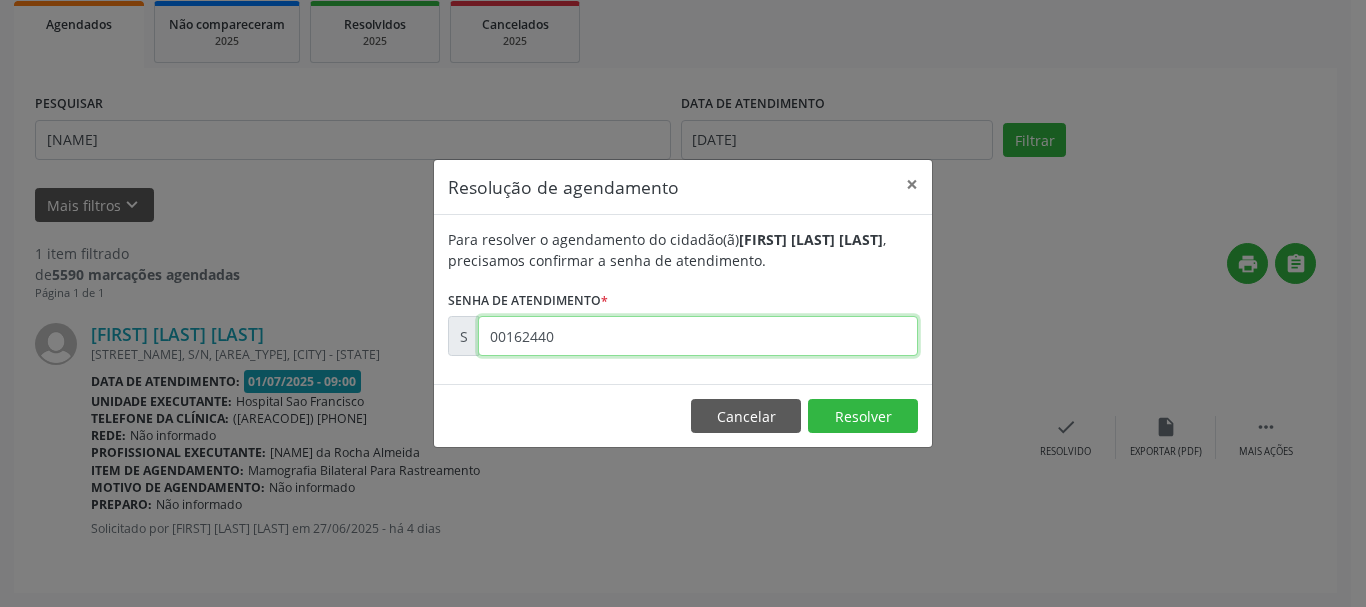 type on "00162440" 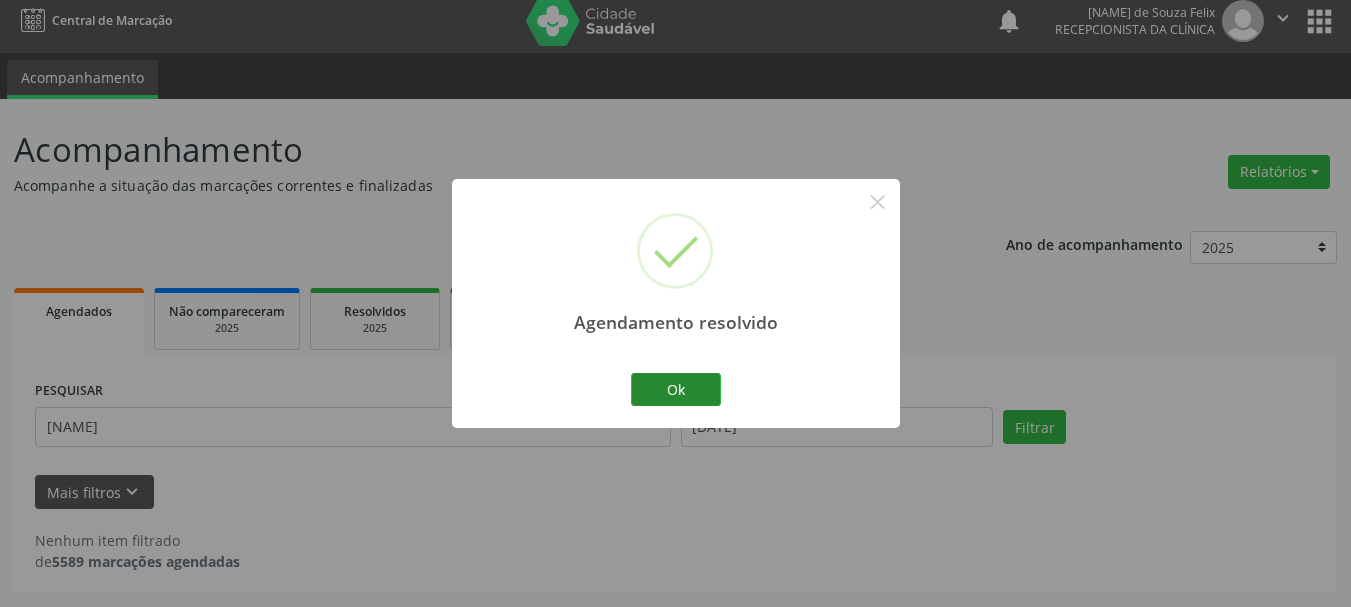 scroll, scrollTop: 11, scrollLeft: 0, axis: vertical 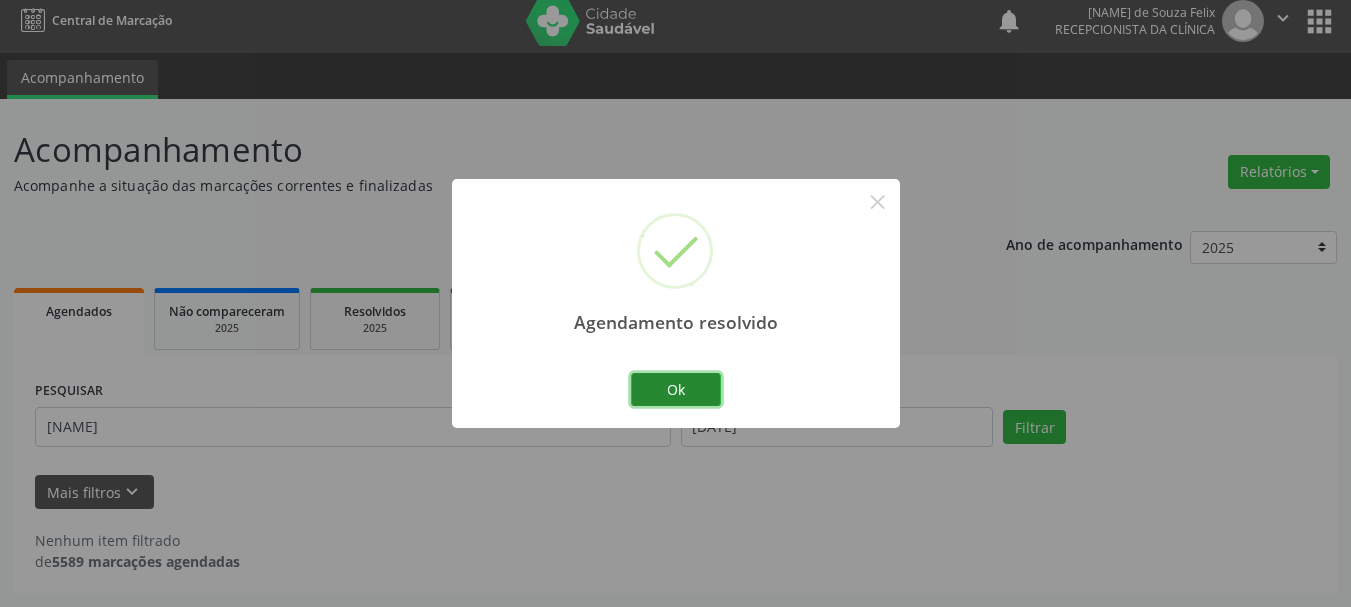 drag, startPoint x: 683, startPoint y: 396, endPoint x: 680, endPoint y: 361, distance: 35.128338 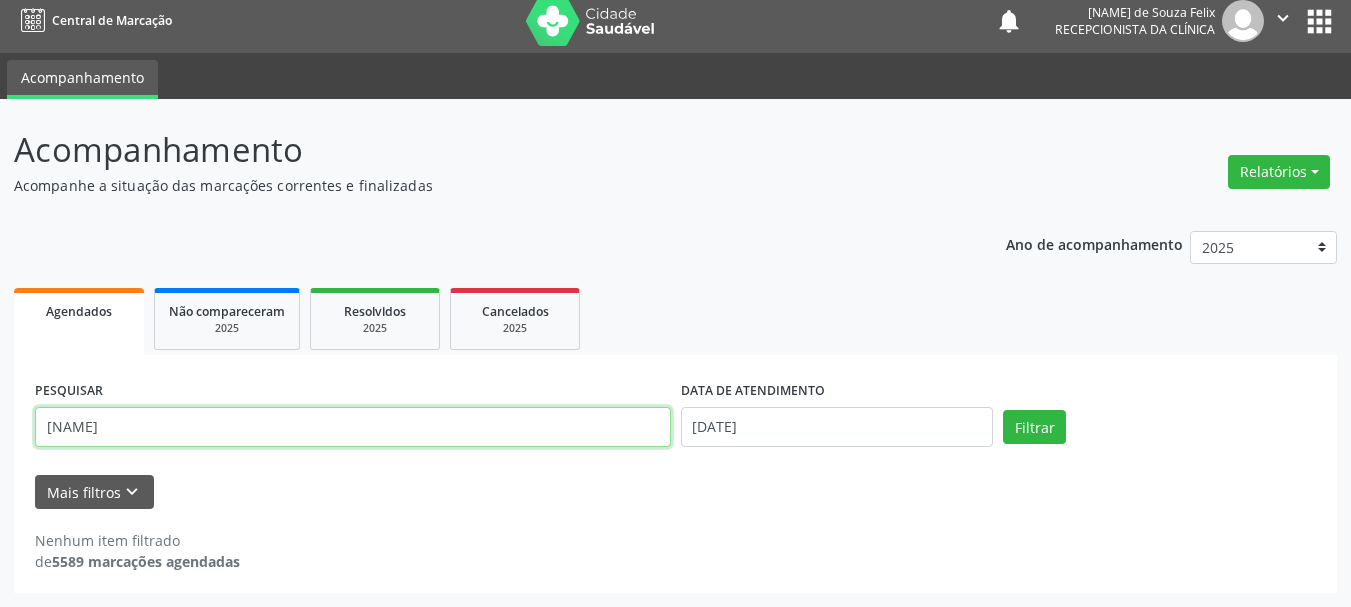 click on "[NAME]" at bounding box center [353, 427] 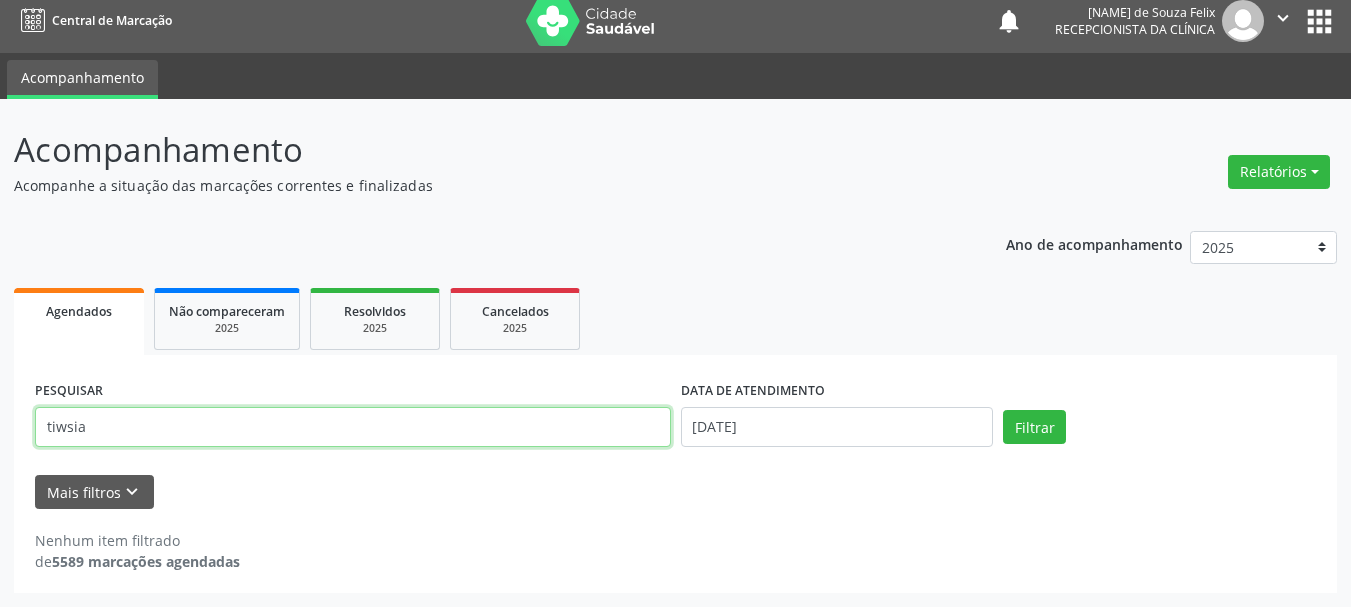 click on "Filtrar" at bounding box center (1034, 427) 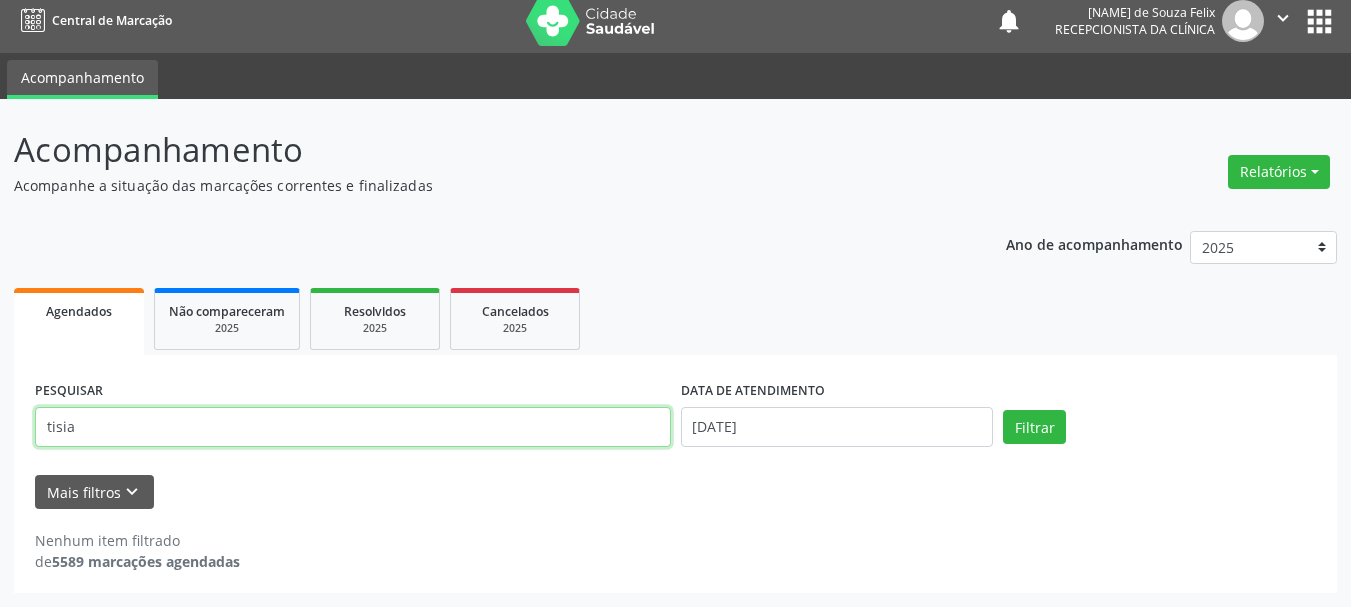 type on "tisia" 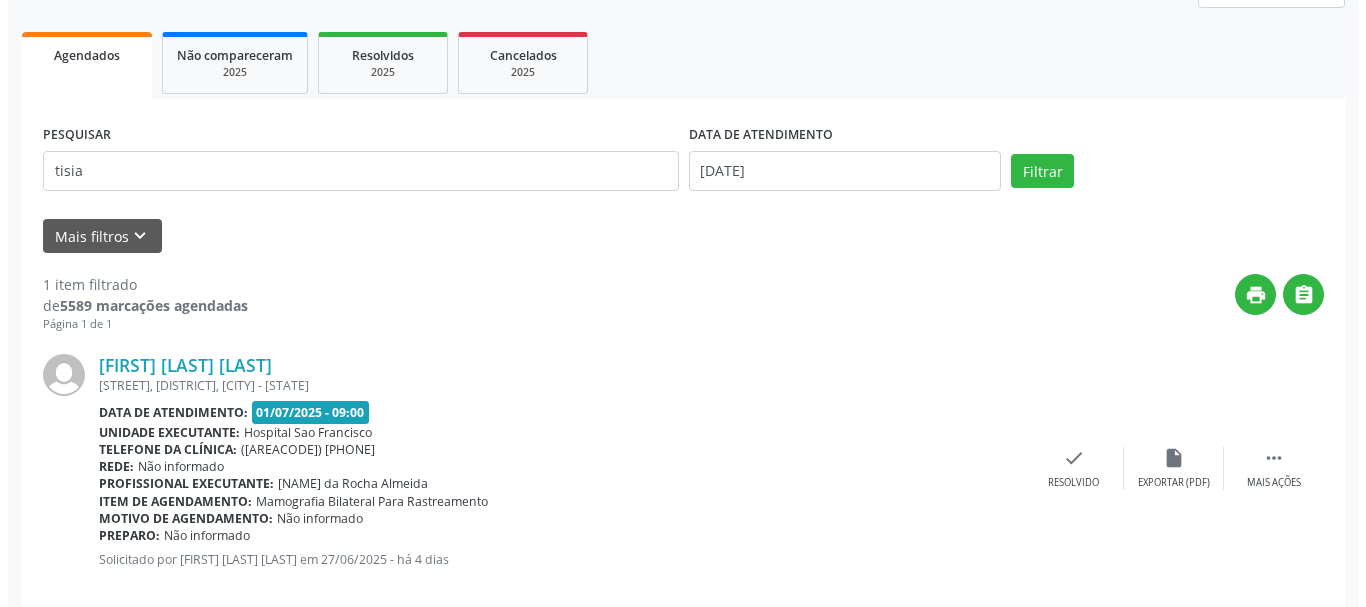 scroll, scrollTop: 298, scrollLeft: 0, axis: vertical 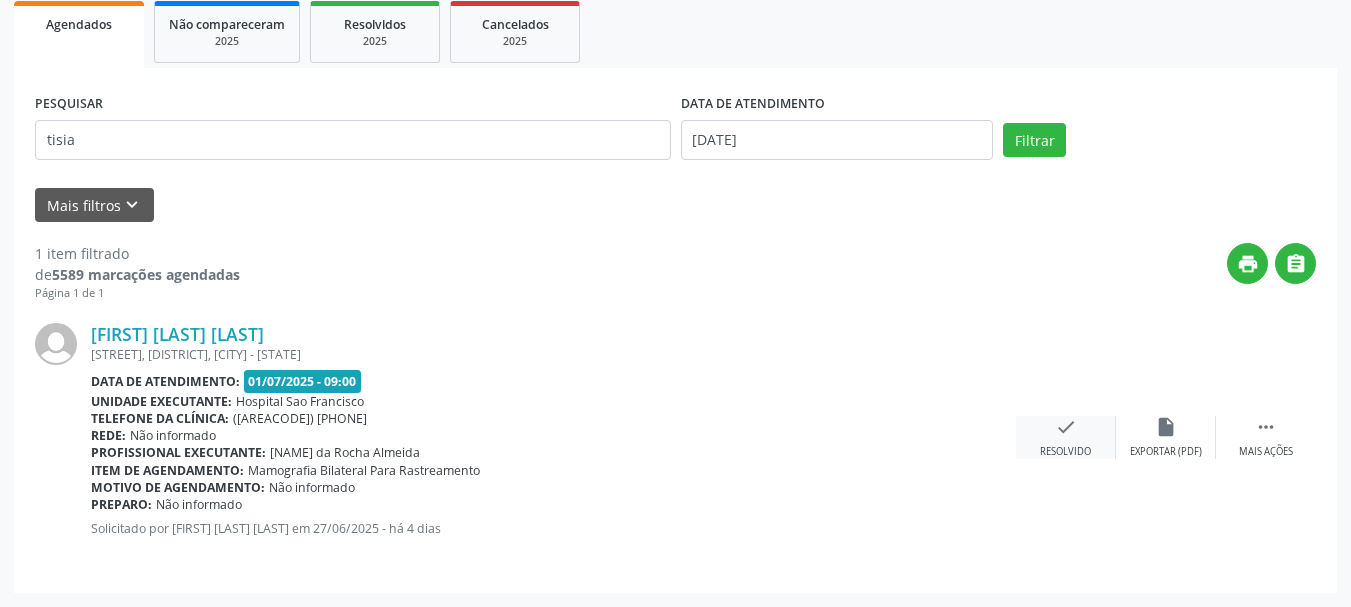 click on "check" at bounding box center [1166, 427] 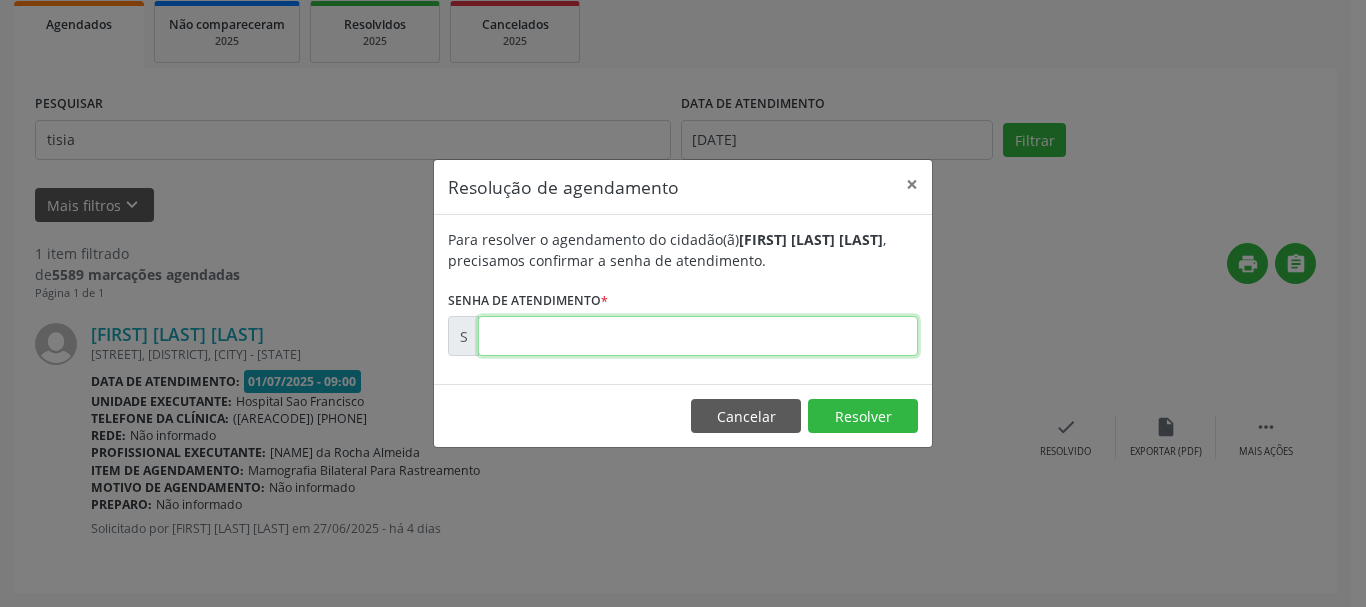 click at bounding box center (698, 336) 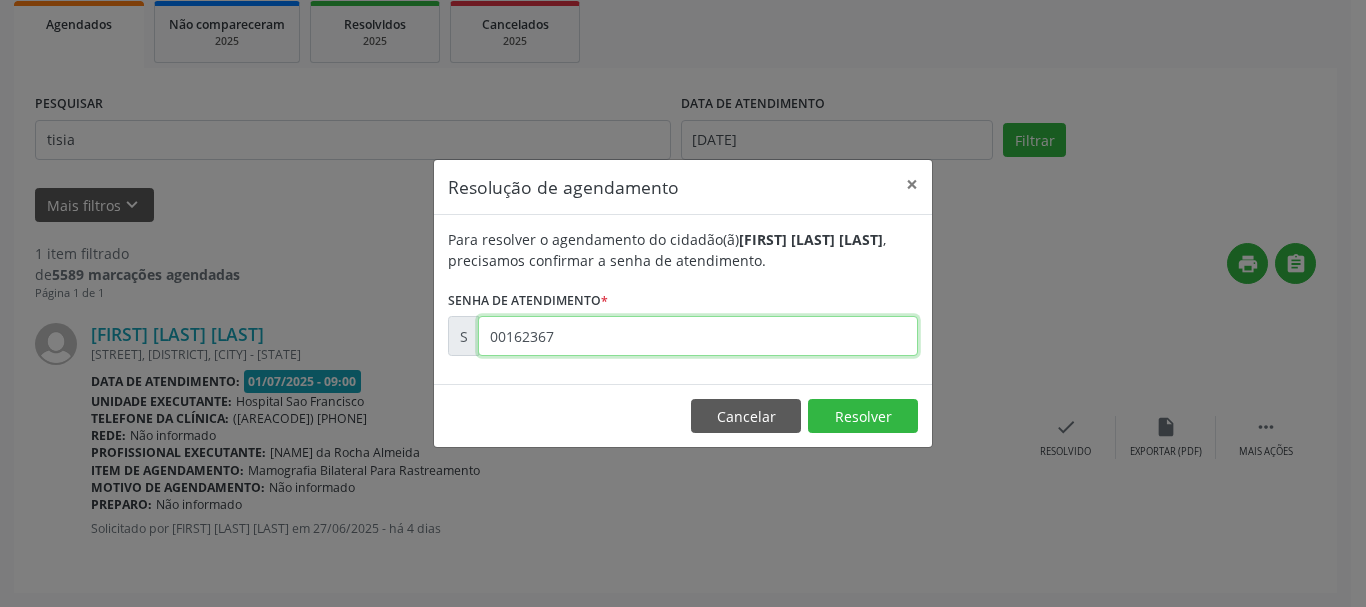 type on "00162367" 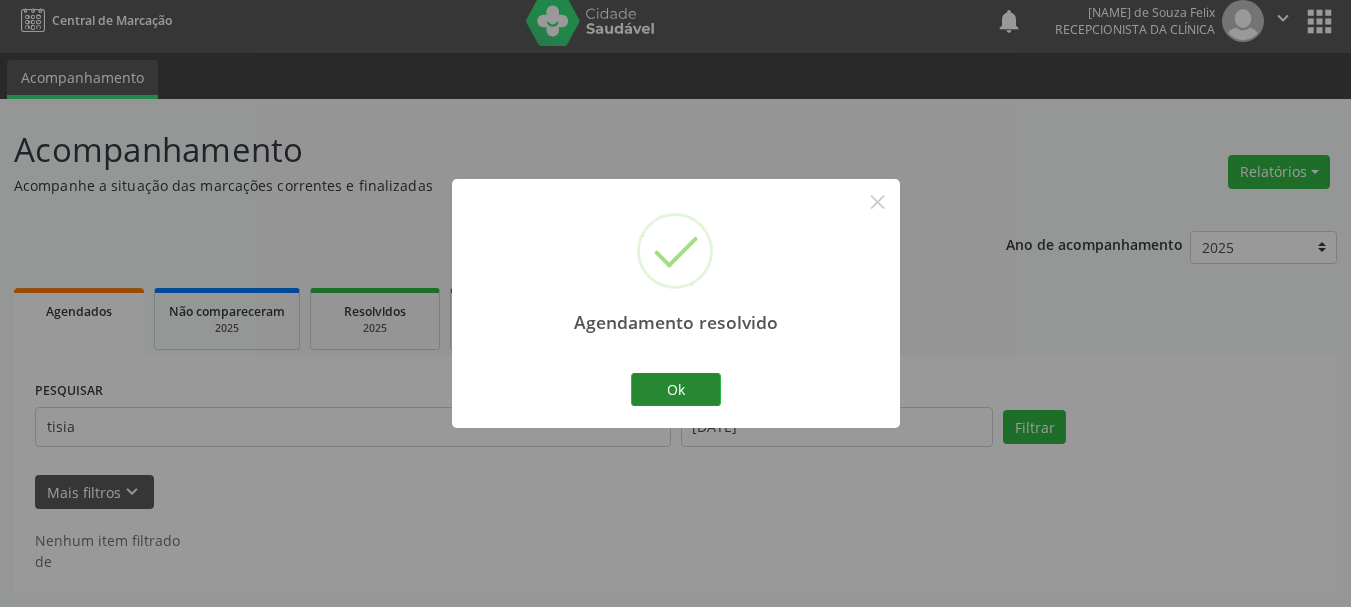 scroll, scrollTop: 11, scrollLeft: 0, axis: vertical 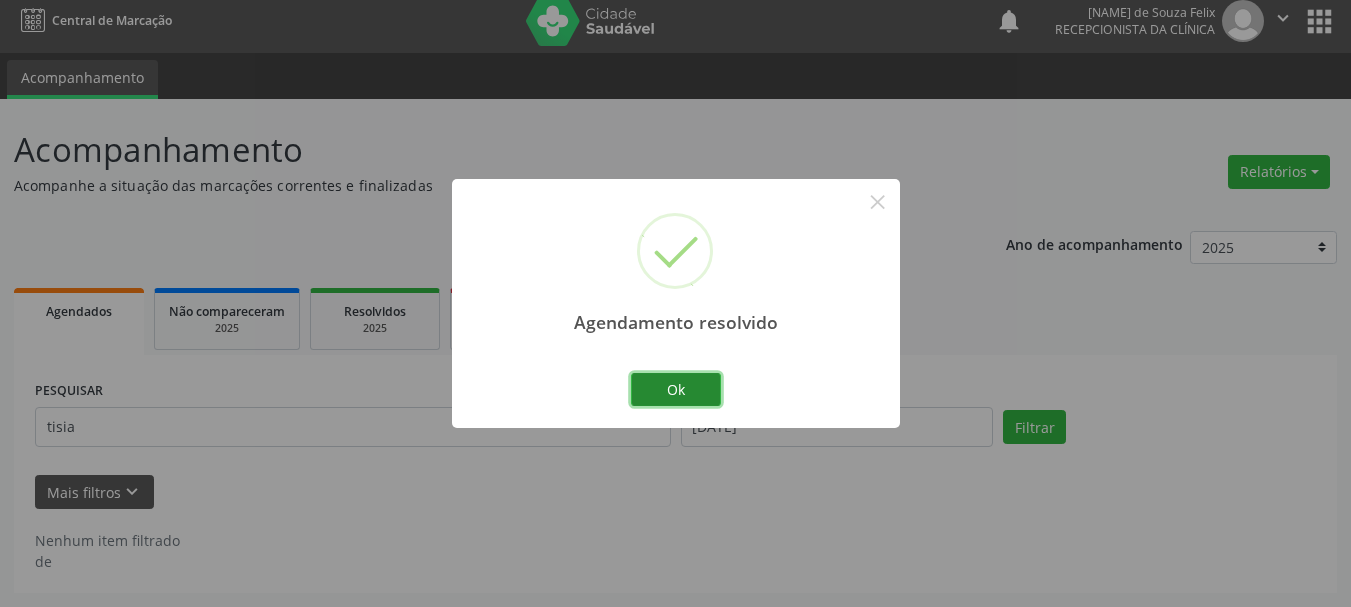 click on "Ok" at bounding box center (676, 390) 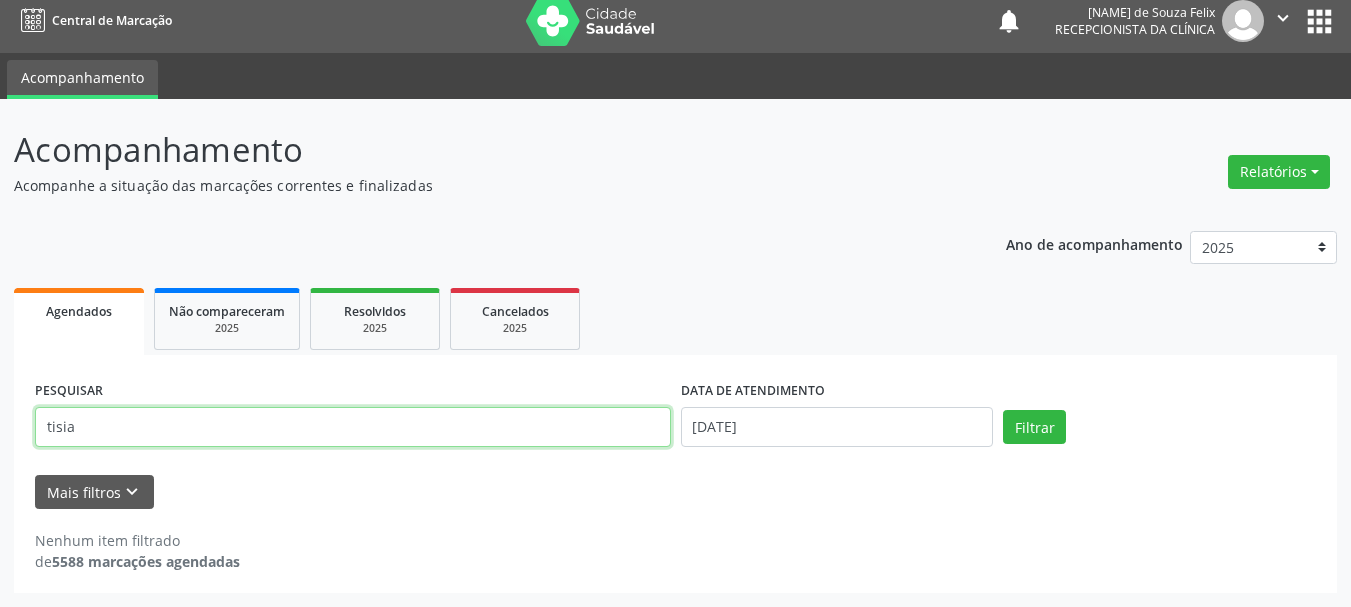 drag, startPoint x: 160, startPoint y: 438, endPoint x: 0, endPoint y: 435, distance: 160.02812 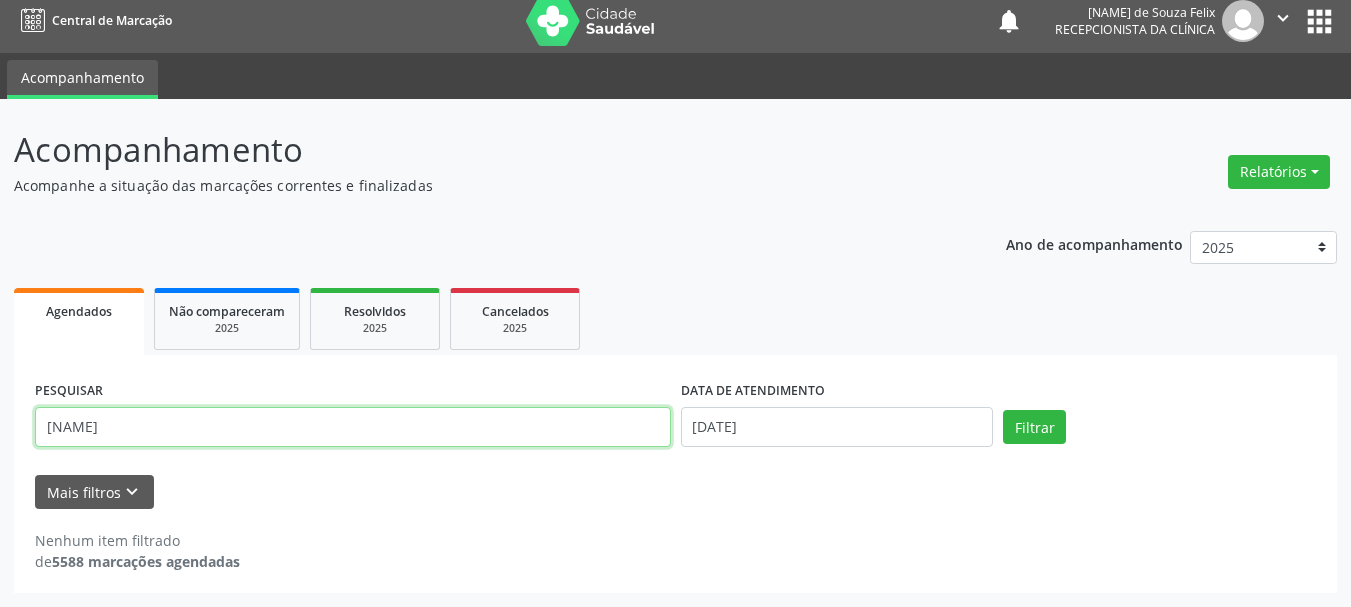 type on "[NAME]" 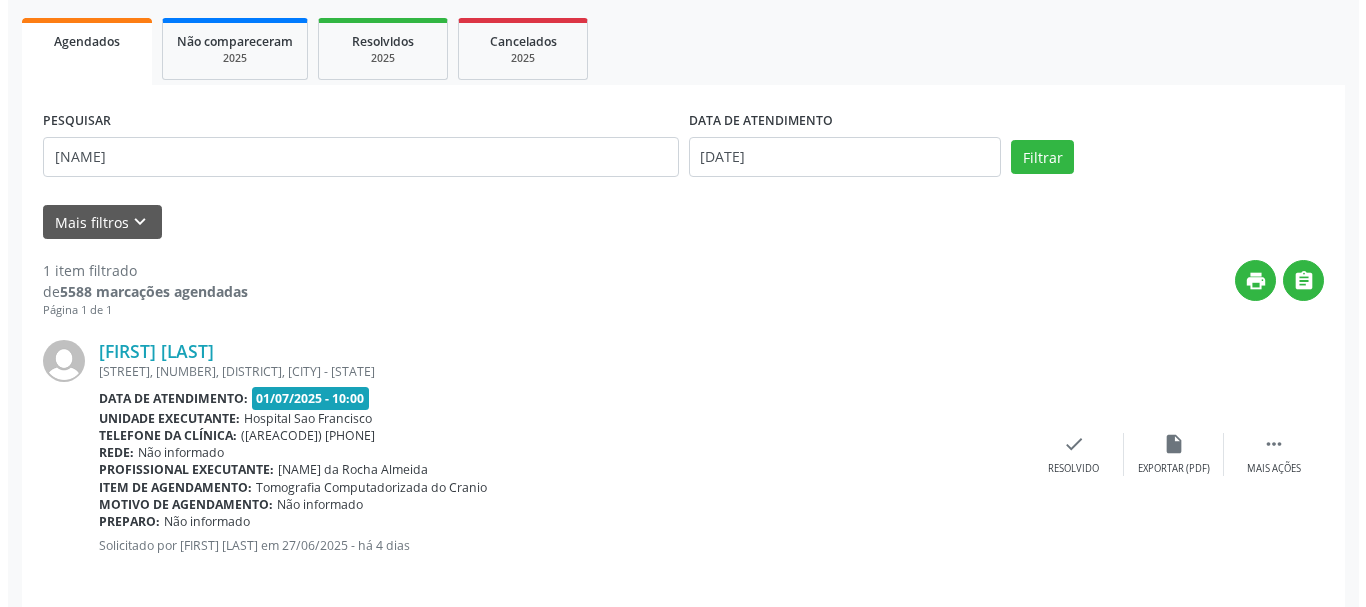 scroll, scrollTop: 298, scrollLeft: 0, axis: vertical 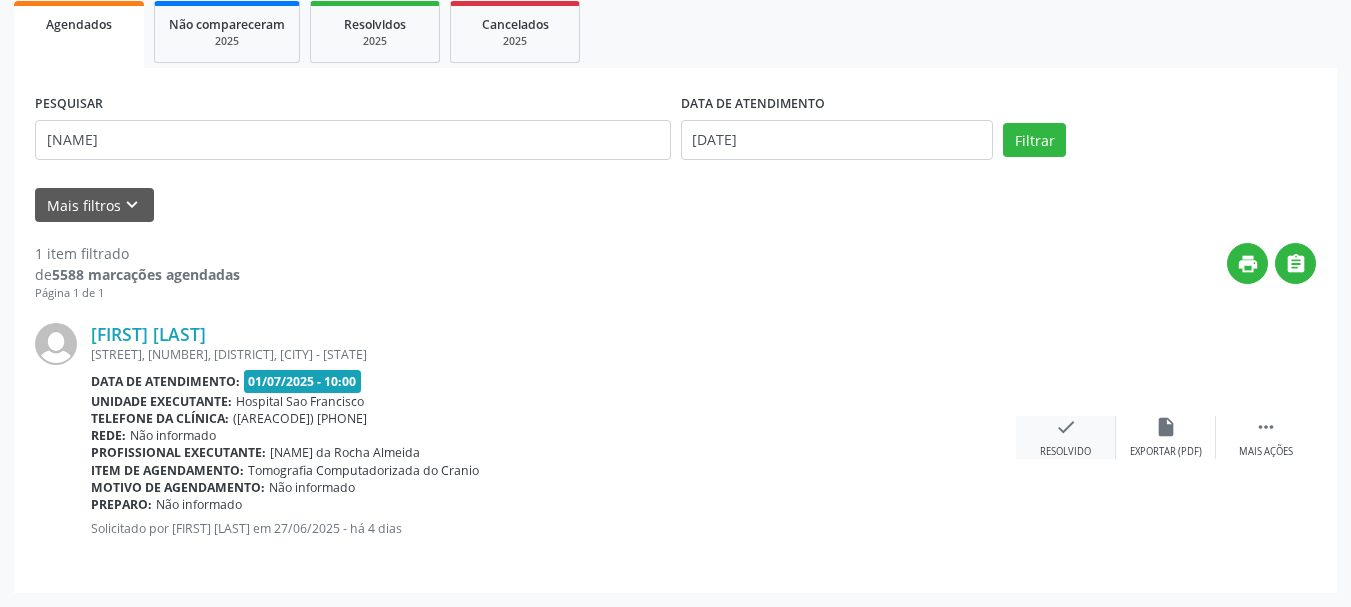 click on "check" at bounding box center (1166, 427) 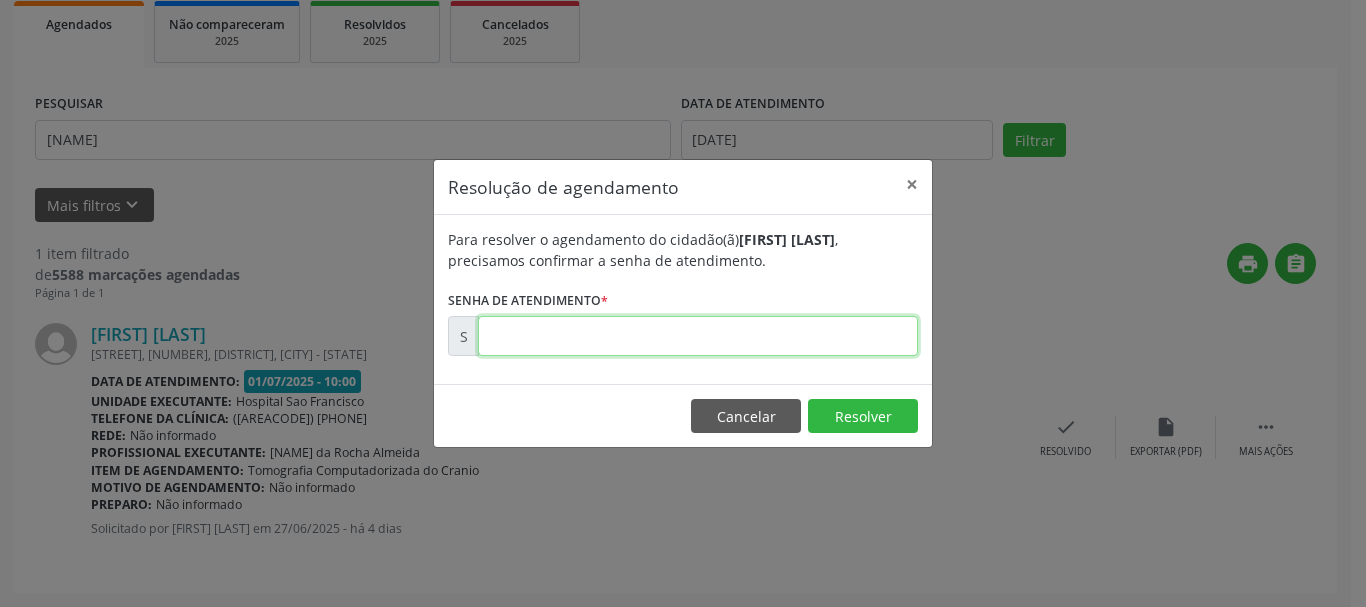 click at bounding box center (698, 336) 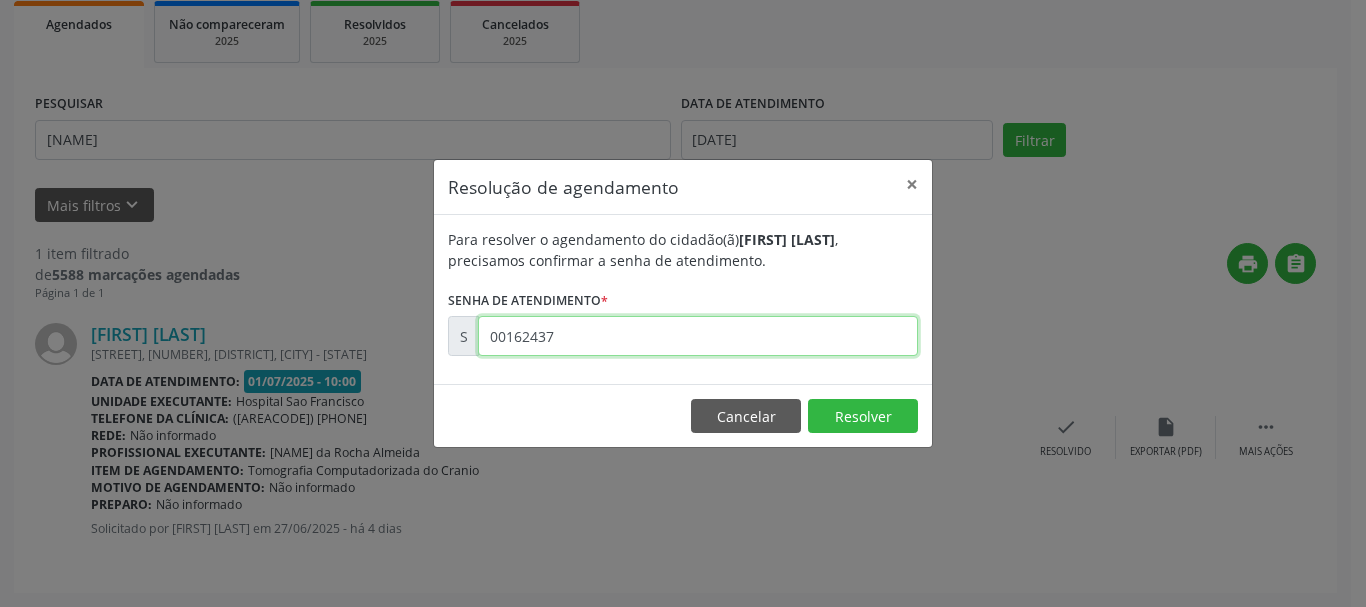 type on "00162437" 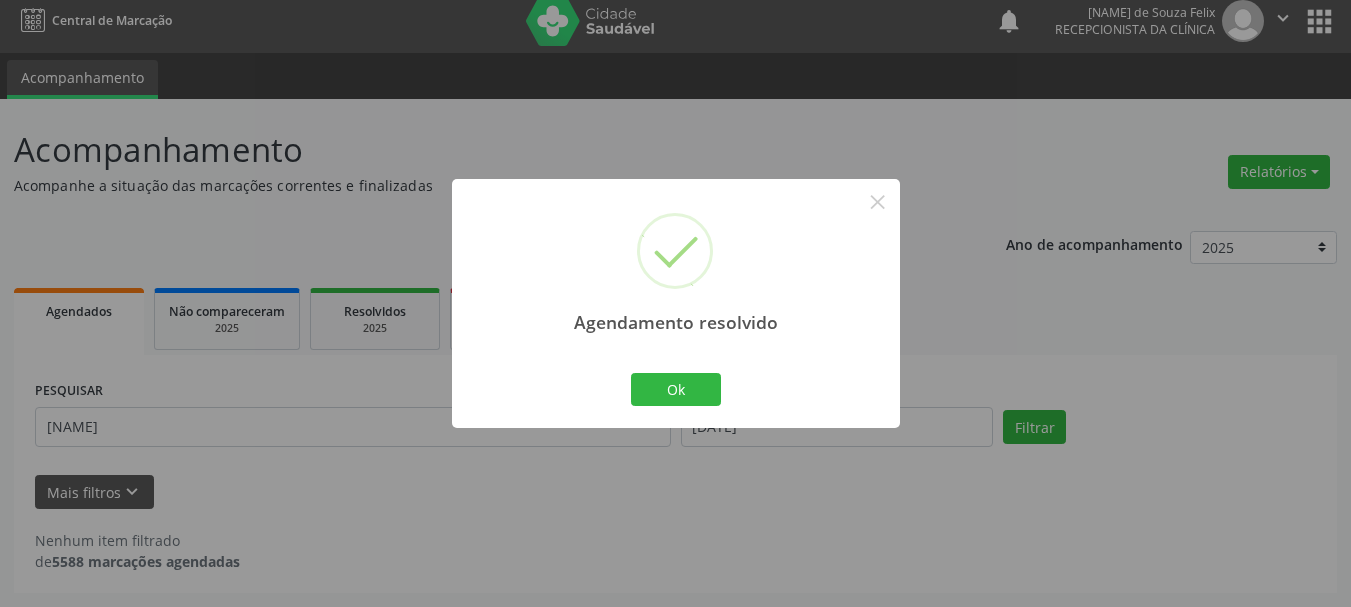 scroll, scrollTop: 11, scrollLeft: 0, axis: vertical 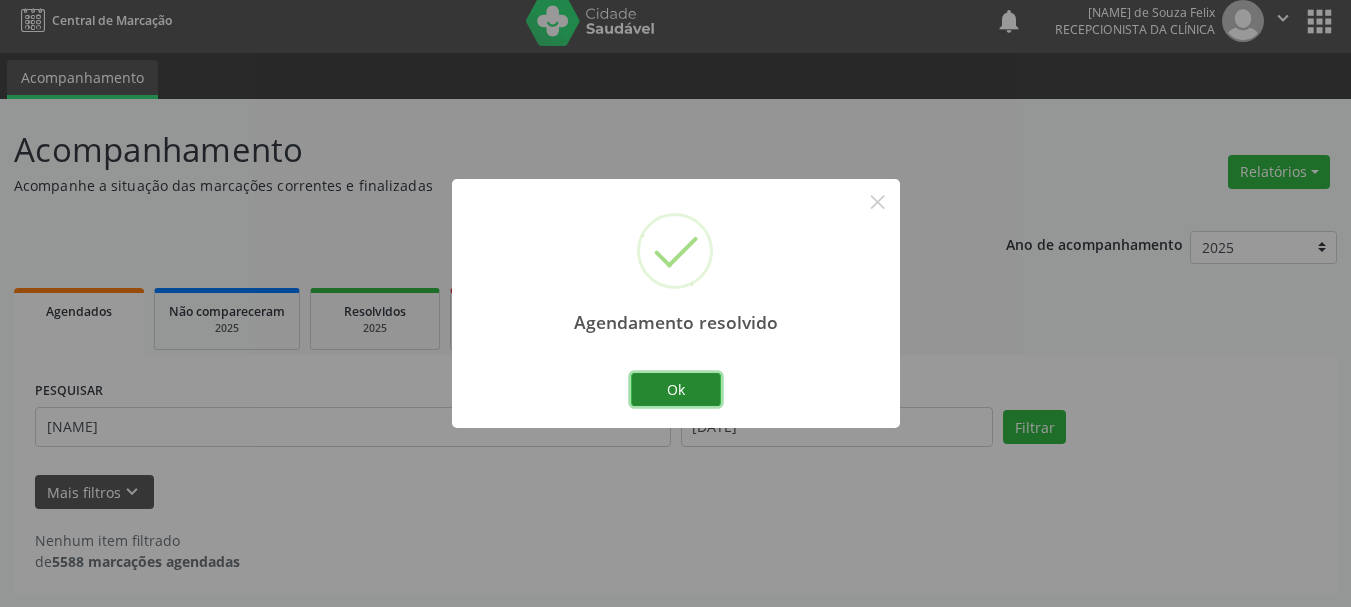 drag, startPoint x: 657, startPoint y: 390, endPoint x: 635, endPoint y: 392, distance: 22.090721 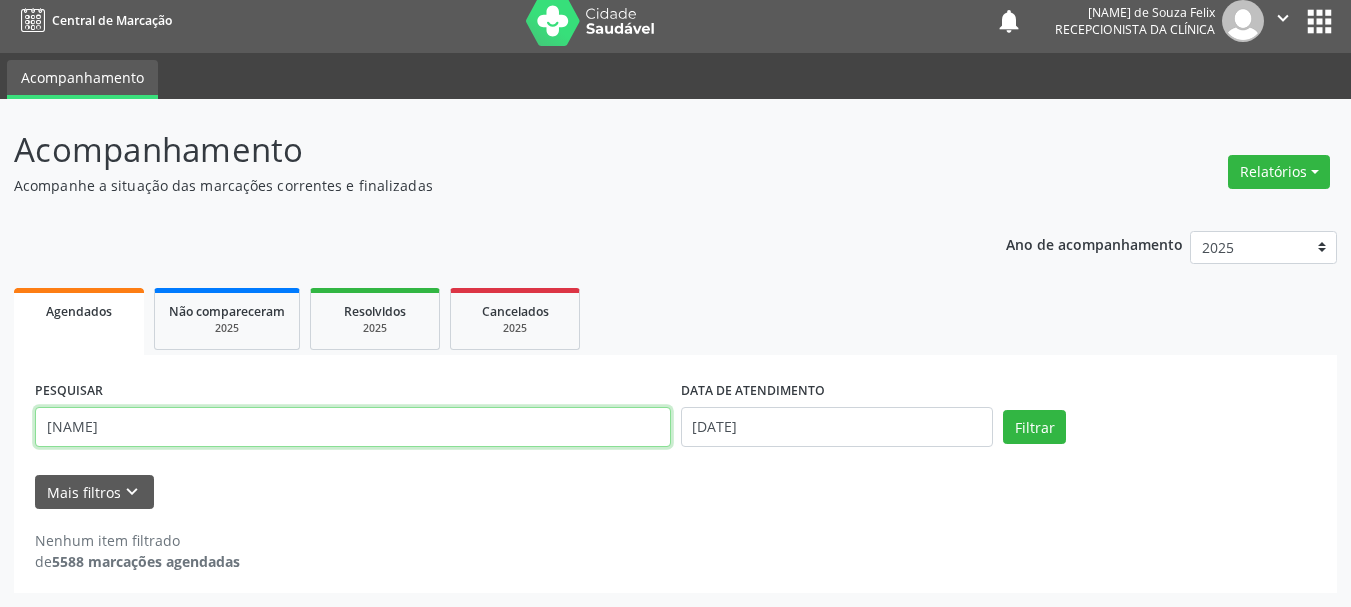 drag, startPoint x: 174, startPoint y: 431, endPoint x: 0, endPoint y: 403, distance: 176.23848 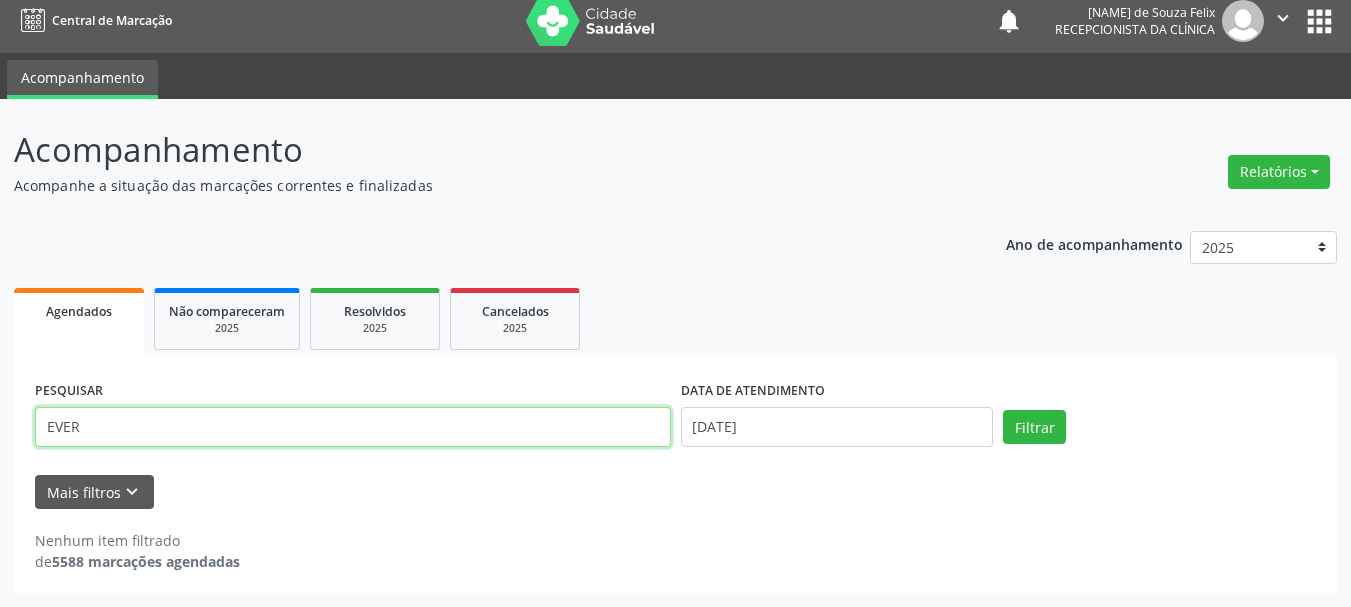 type on "EVER" 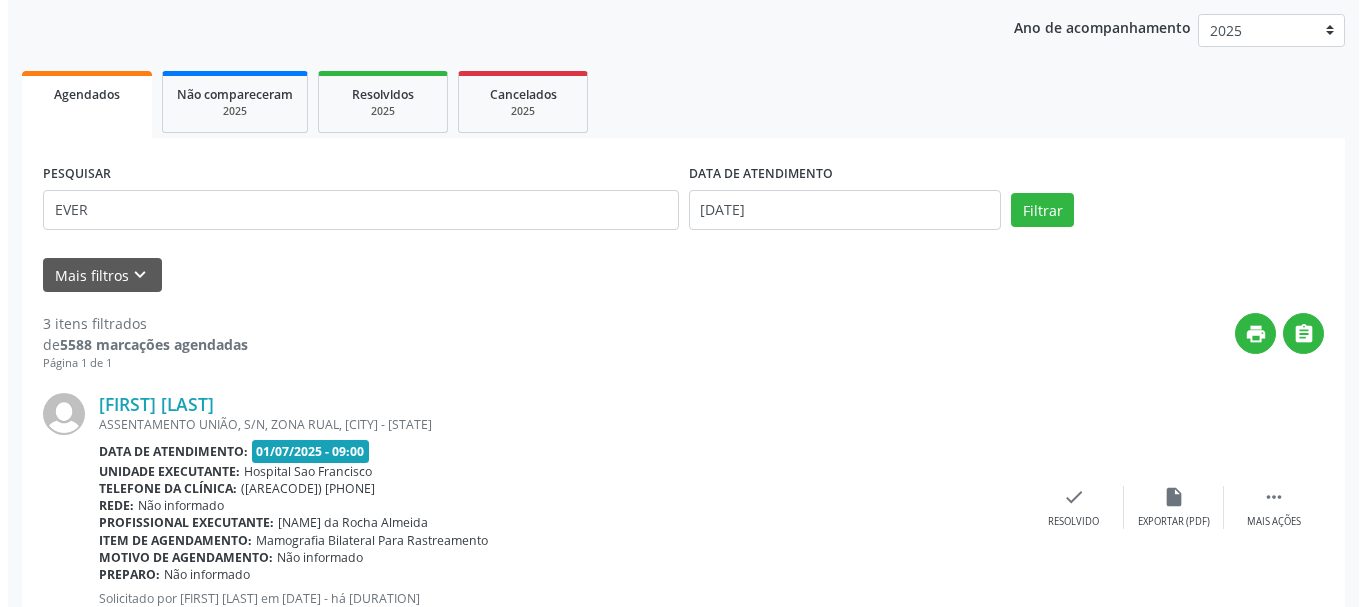 scroll, scrollTop: 376, scrollLeft: 0, axis: vertical 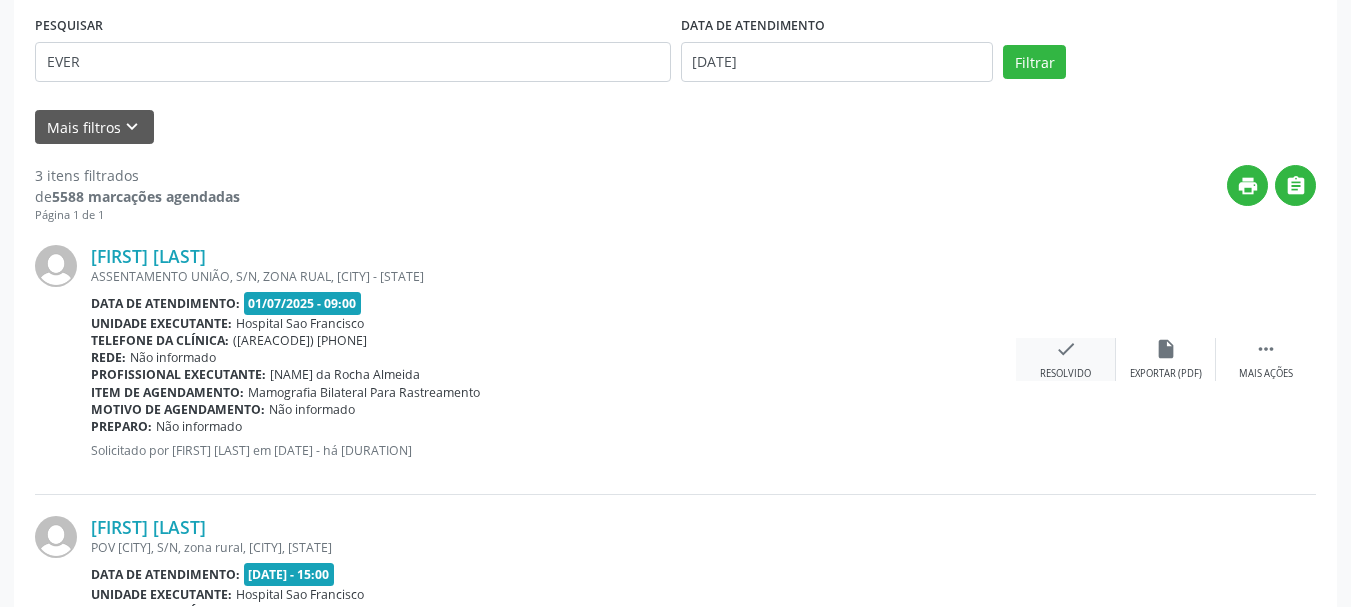 click on "check
Resolvido" at bounding box center (1066, 359) 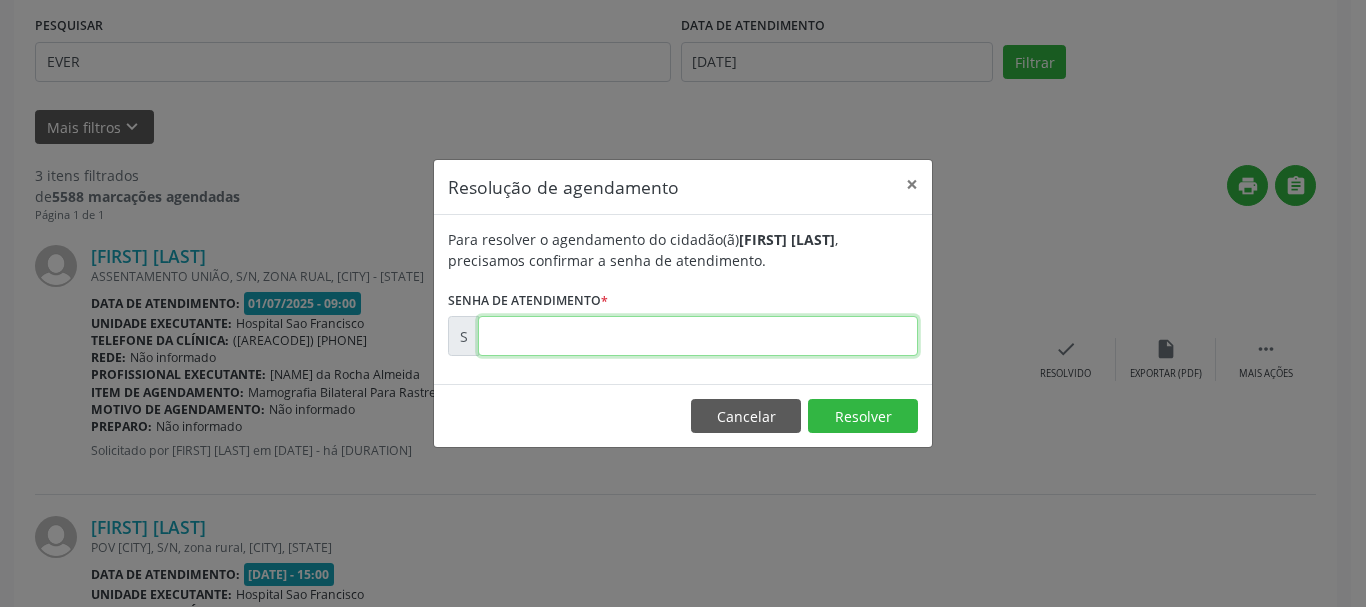 drag, startPoint x: 598, startPoint y: 345, endPoint x: 621, endPoint y: 325, distance: 30.479502 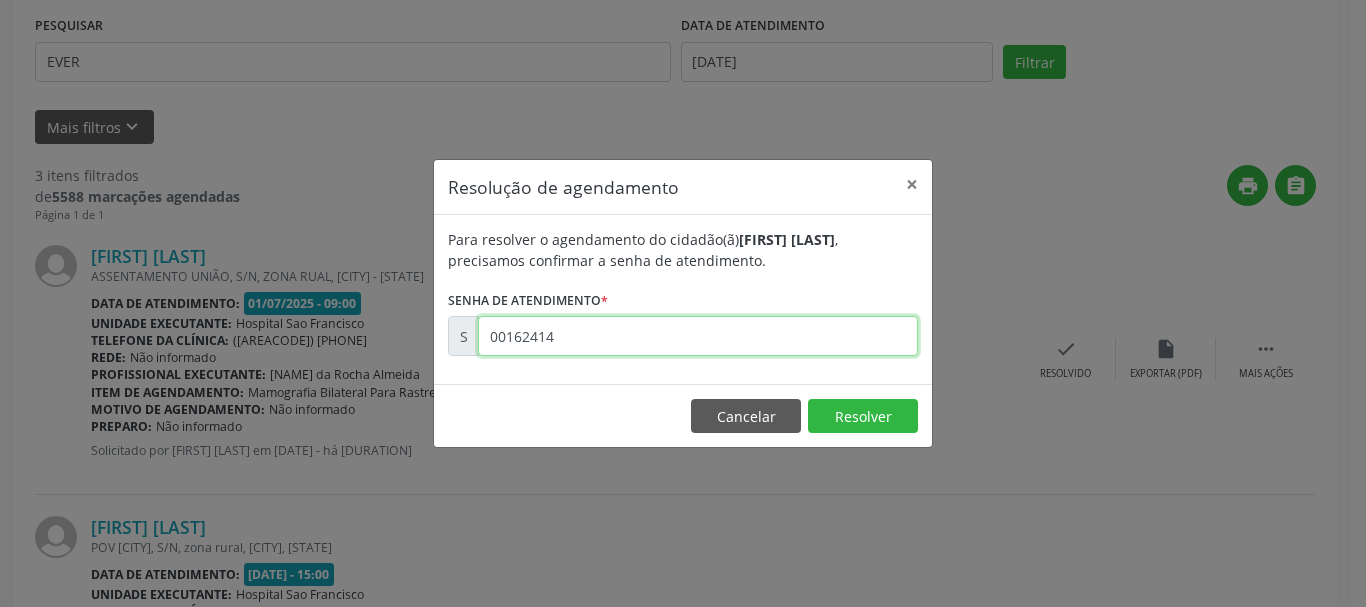 type on "00162414" 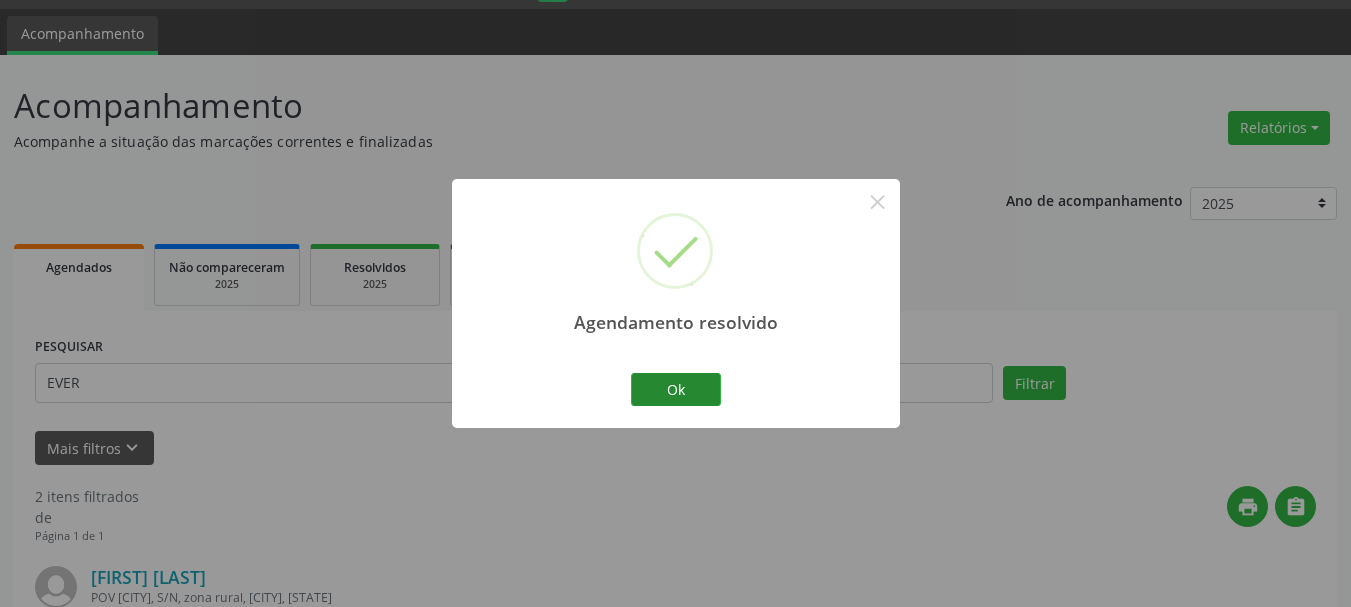 scroll, scrollTop: 376, scrollLeft: 0, axis: vertical 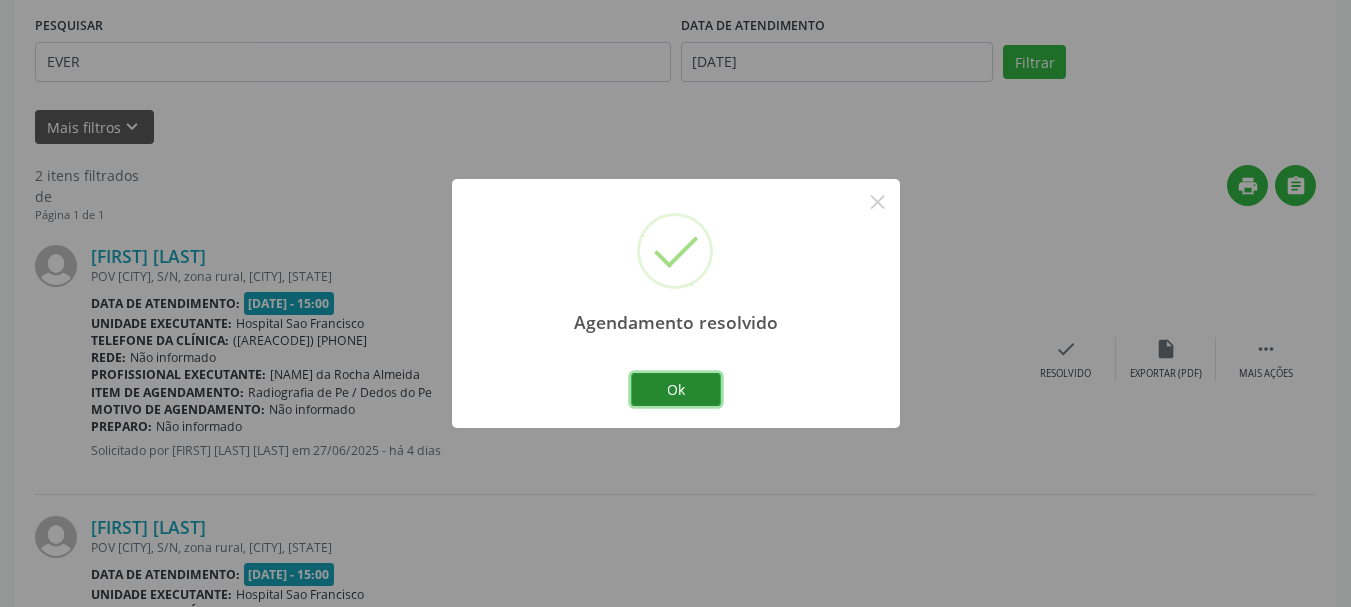 click on "Ok" at bounding box center (676, 390) 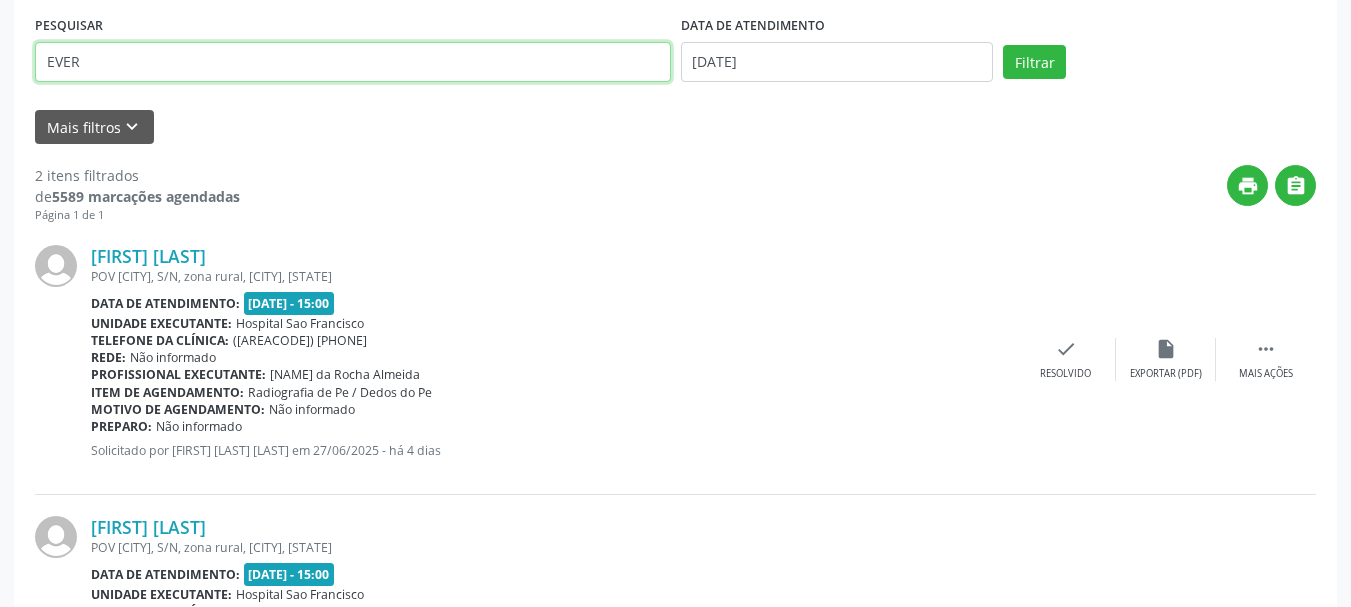drag, startPoint x: 117, startPoint y: 66, endPoint x: 77, endPoint y: 80, distance: 42.379242 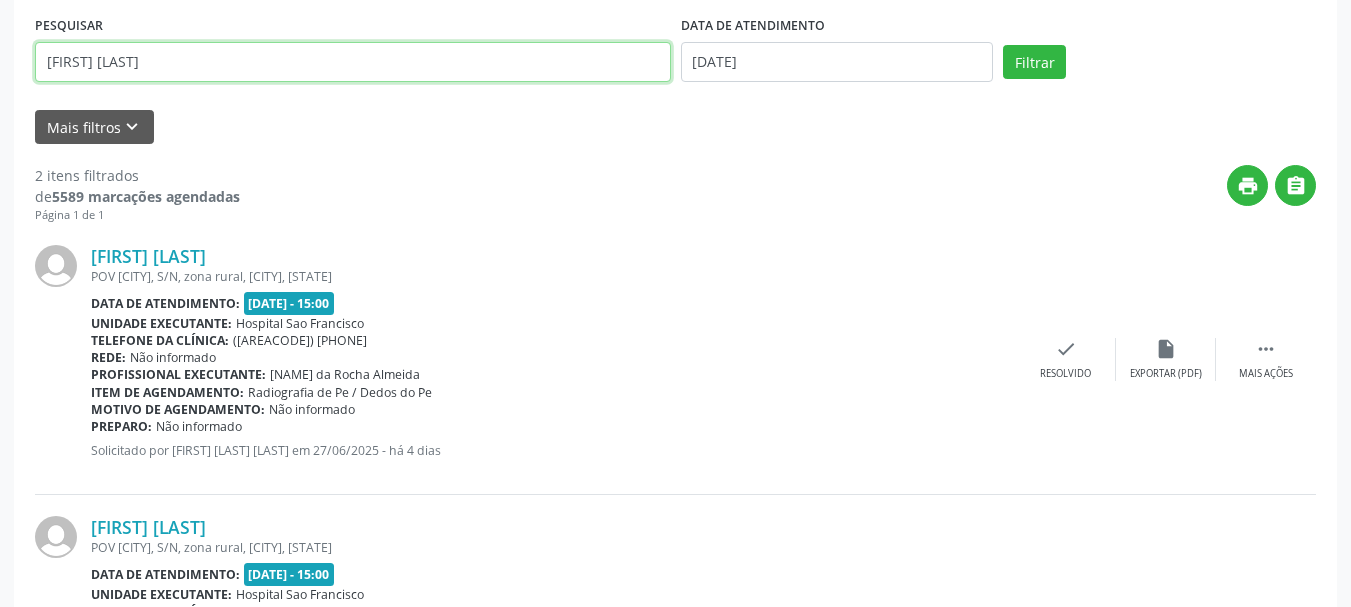 type on "[FIRST] [LAST]" 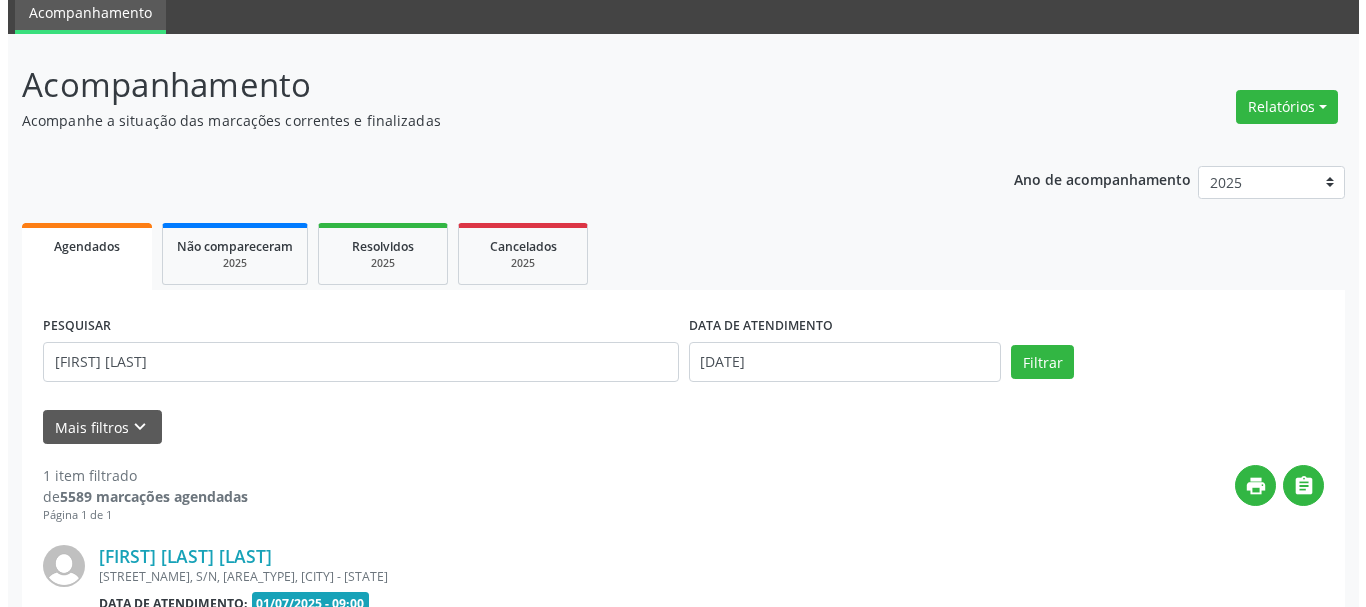 scroll, scrollTop: 298, scrollLeft: 0, axis: vertical 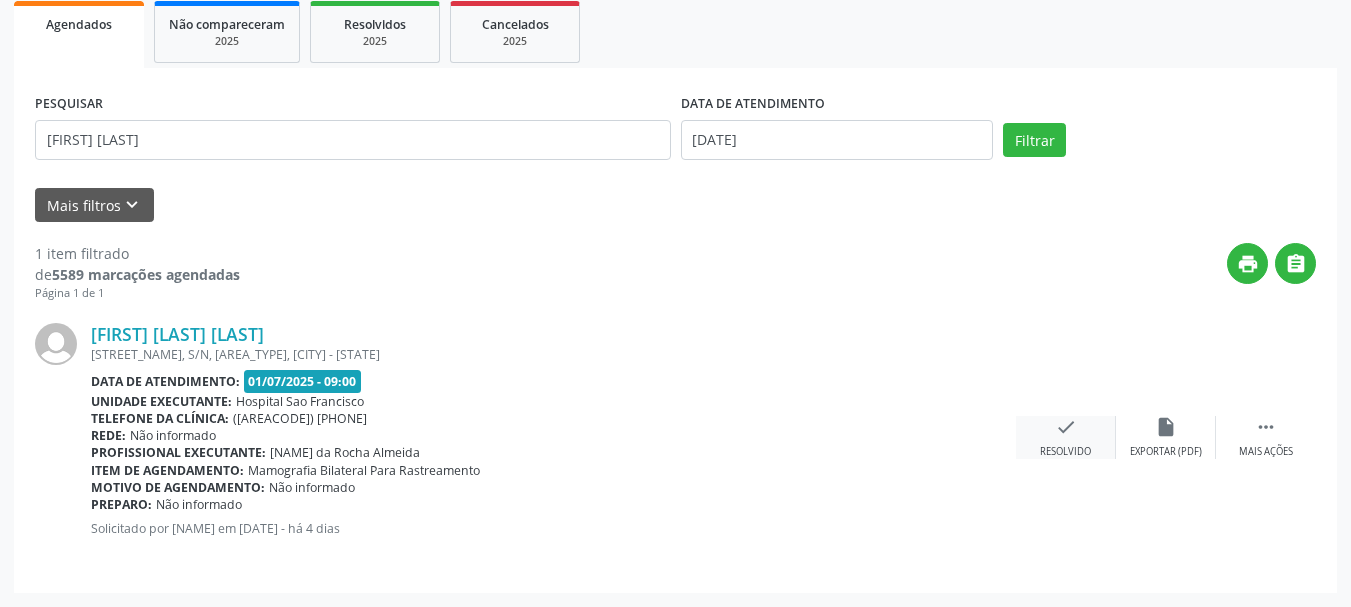 click on "Resolvido" at bounding box center [1166, 452] 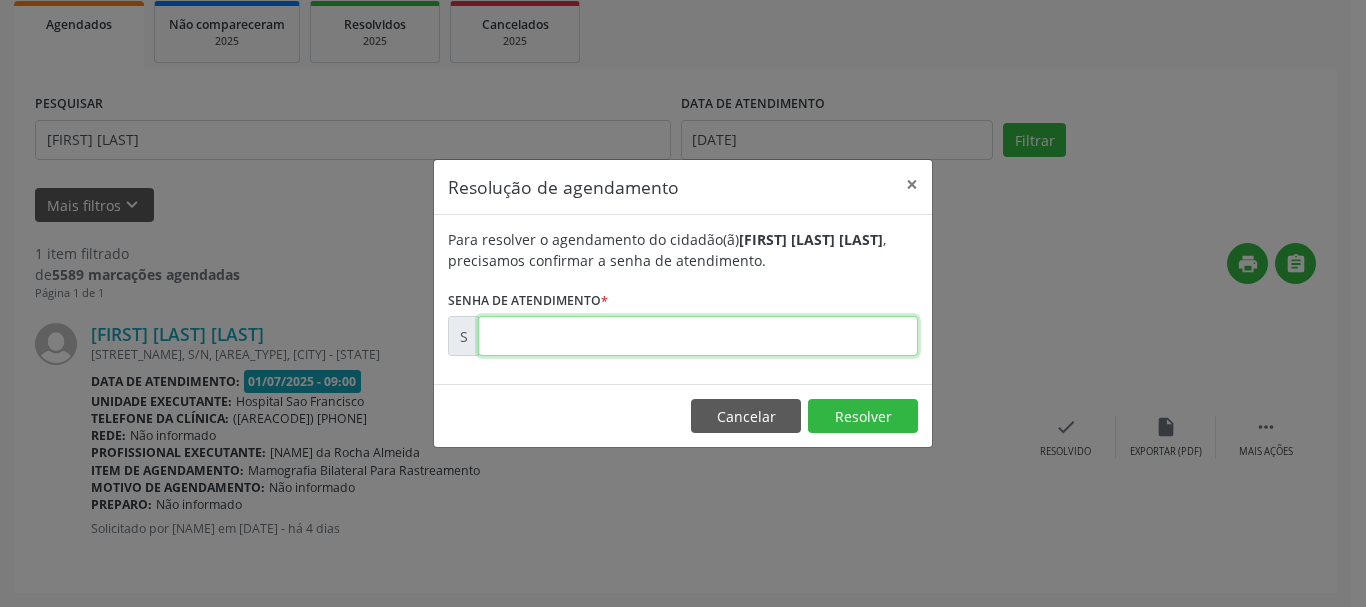 click at bounding box center [698, 336] 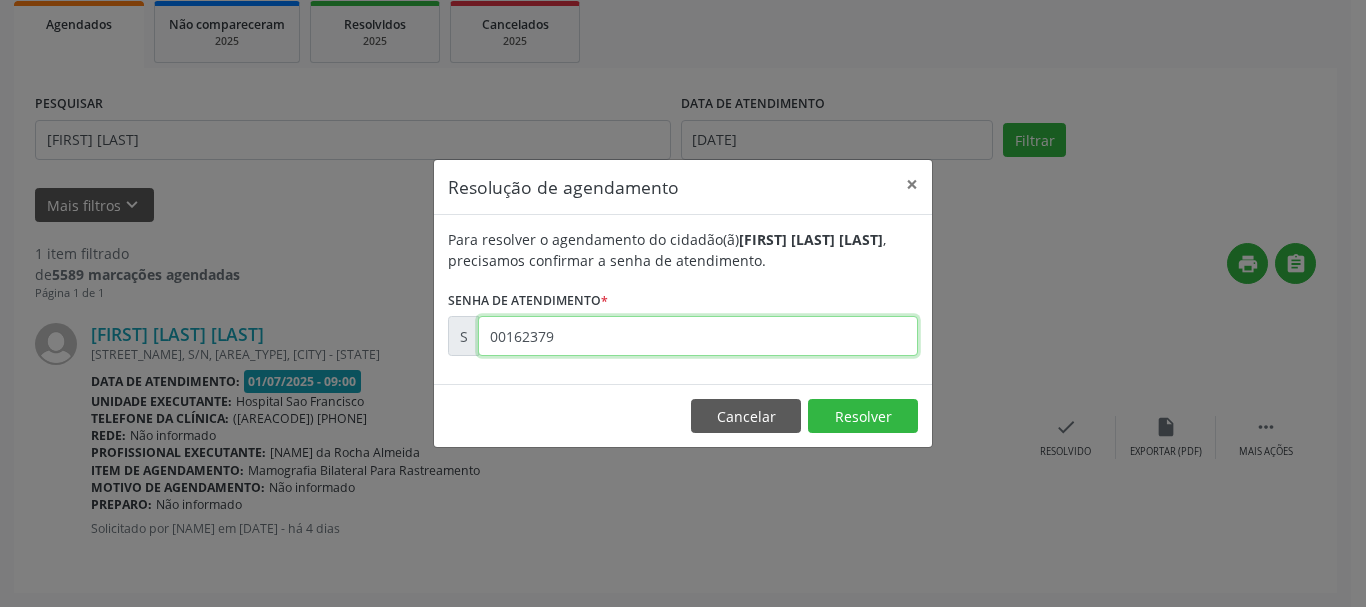 type on "00162379" 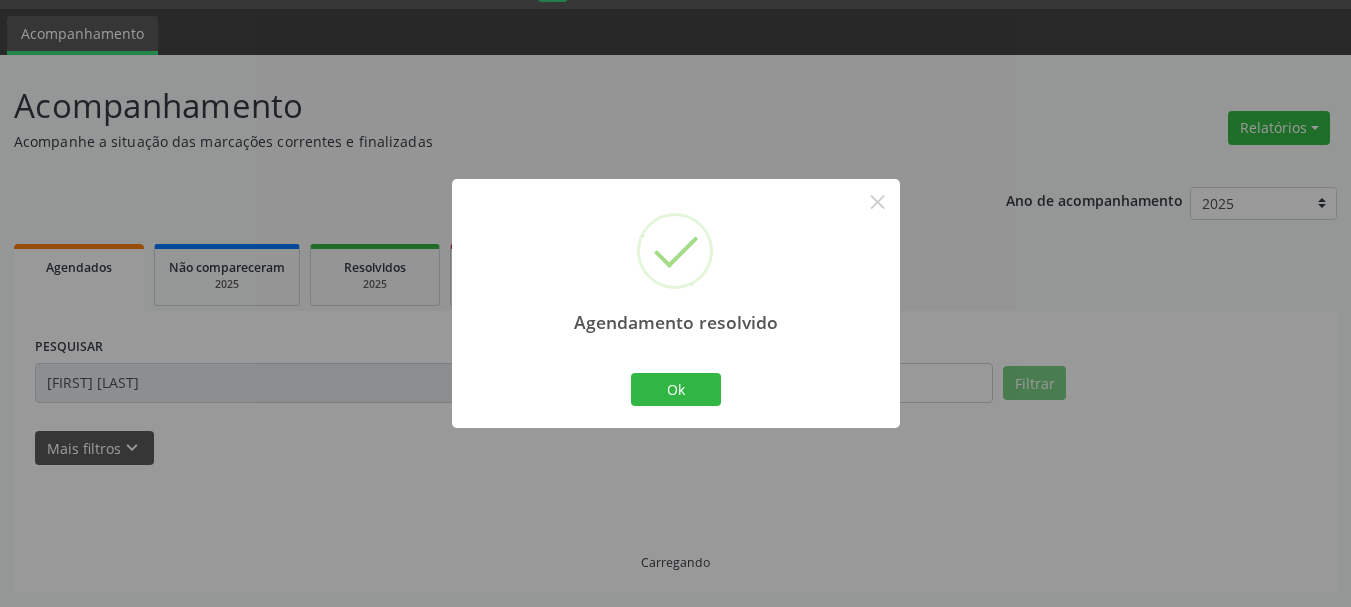 scroll, scrollTop: 11, scrollLeft: 0, axis: vertical 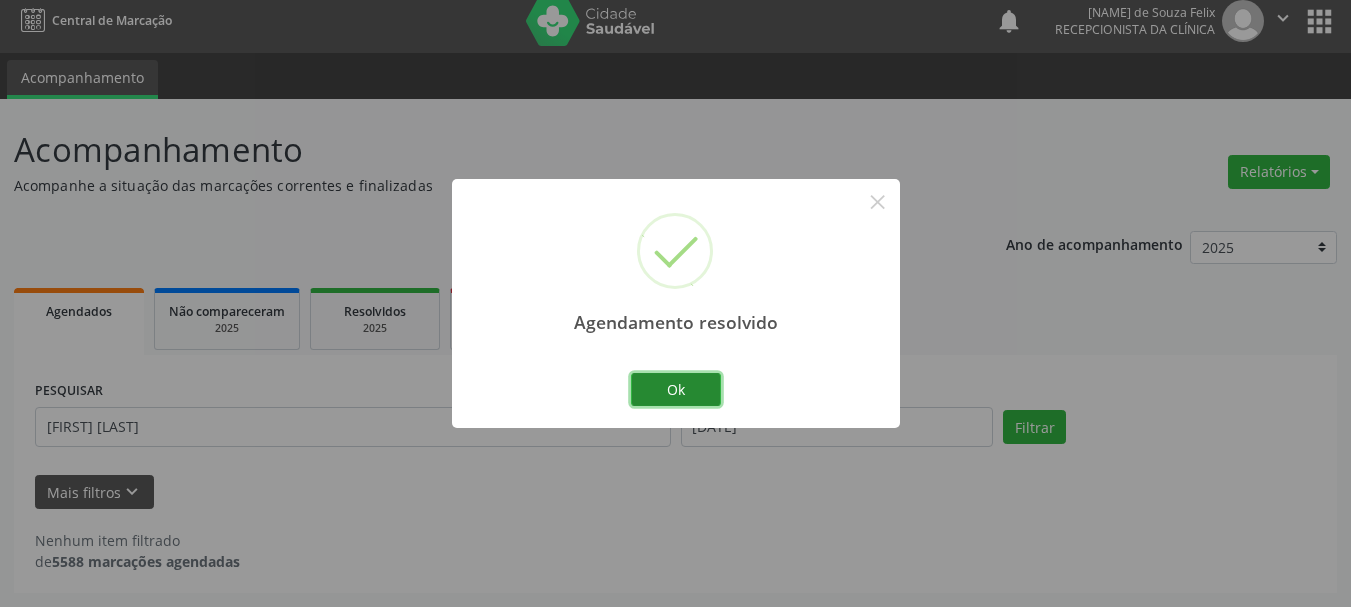 click on "Ok" at bounding box center [676, 390] 